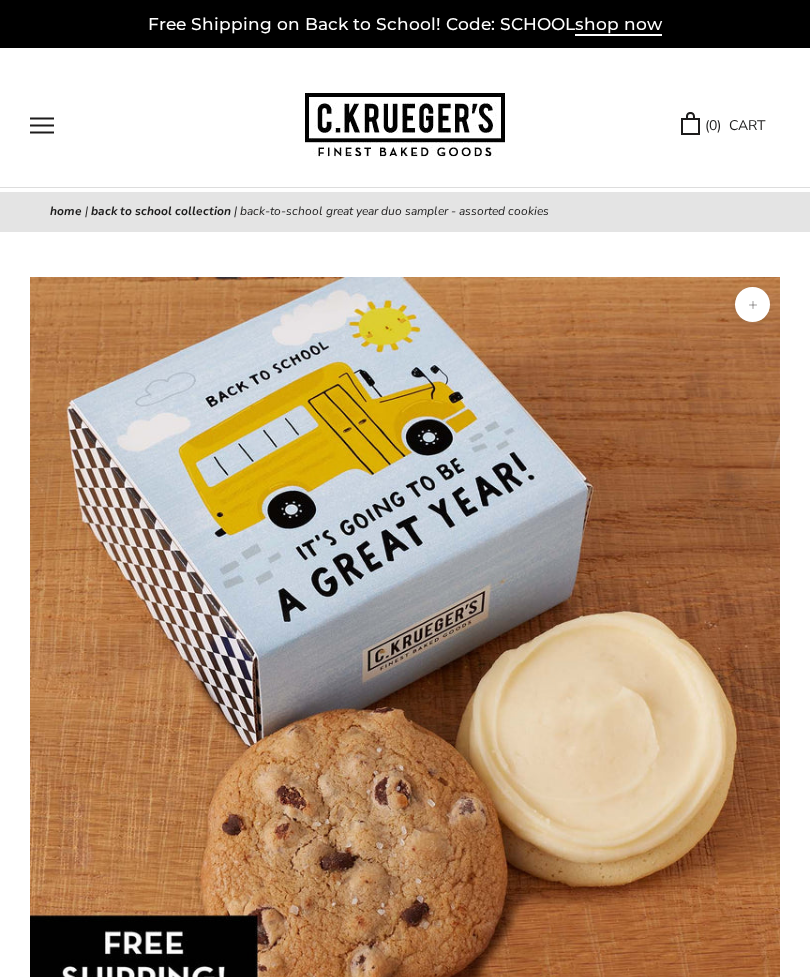 scroll, scrollTop: 0, scrollLeft: 0, axis: both 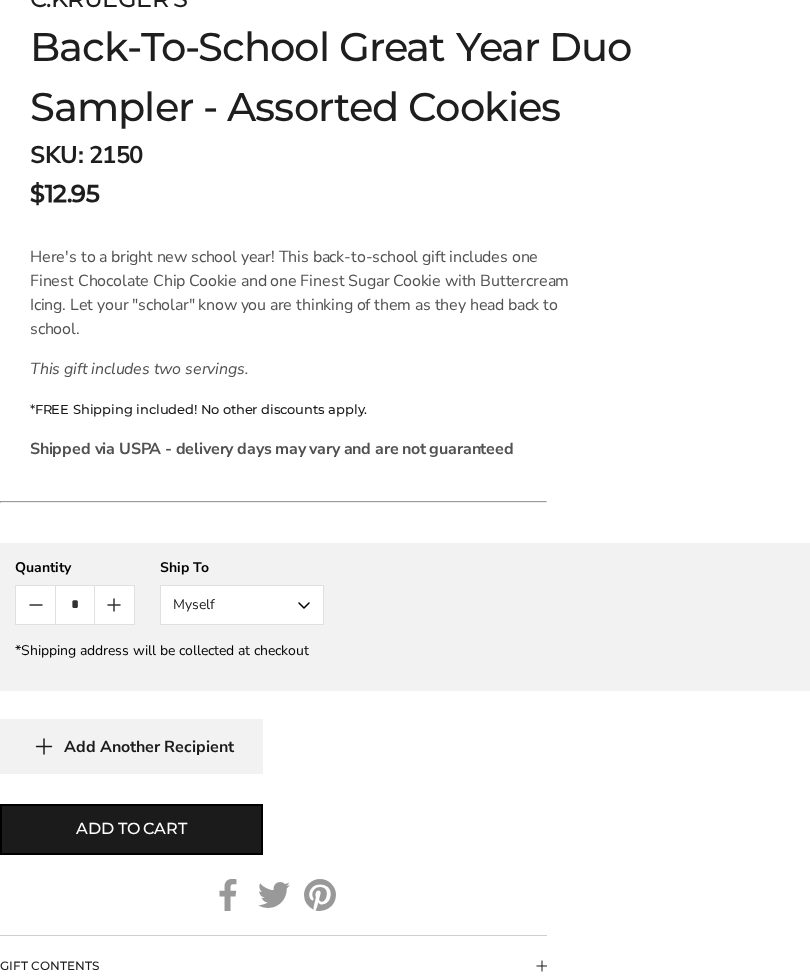 click on "Myself" at bounding box center (242, 606) 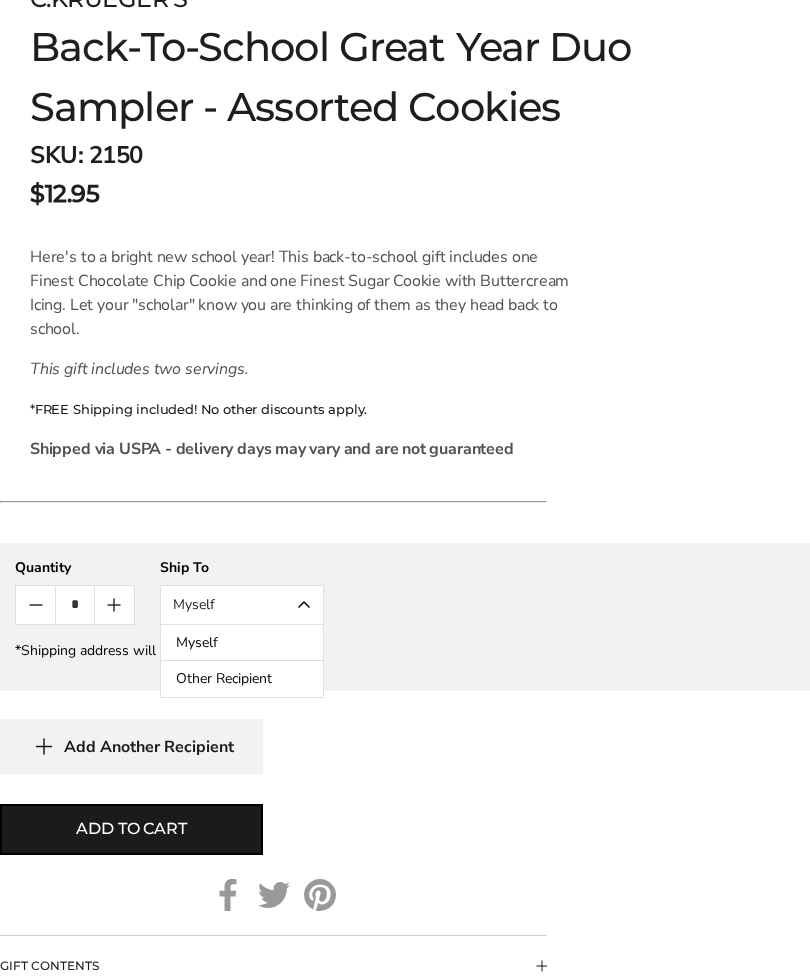 click on "Other Recipient" at bounding box center [242, 679] 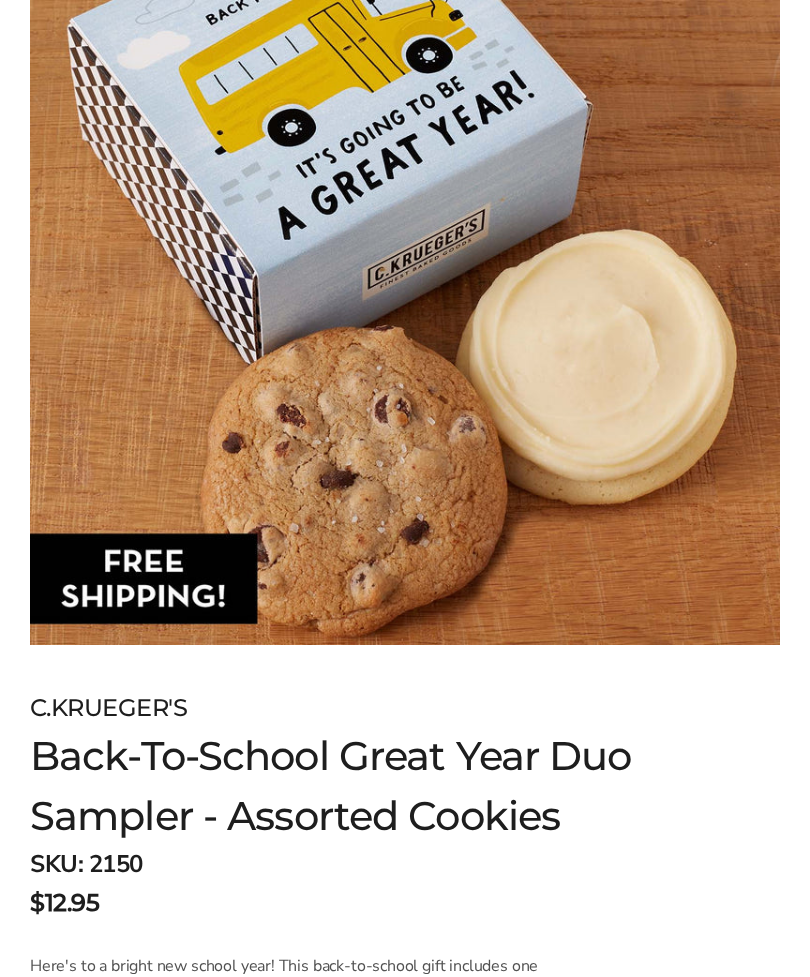 scroll, scrollTop: 380, scrollLeft: 0, axis: vertical 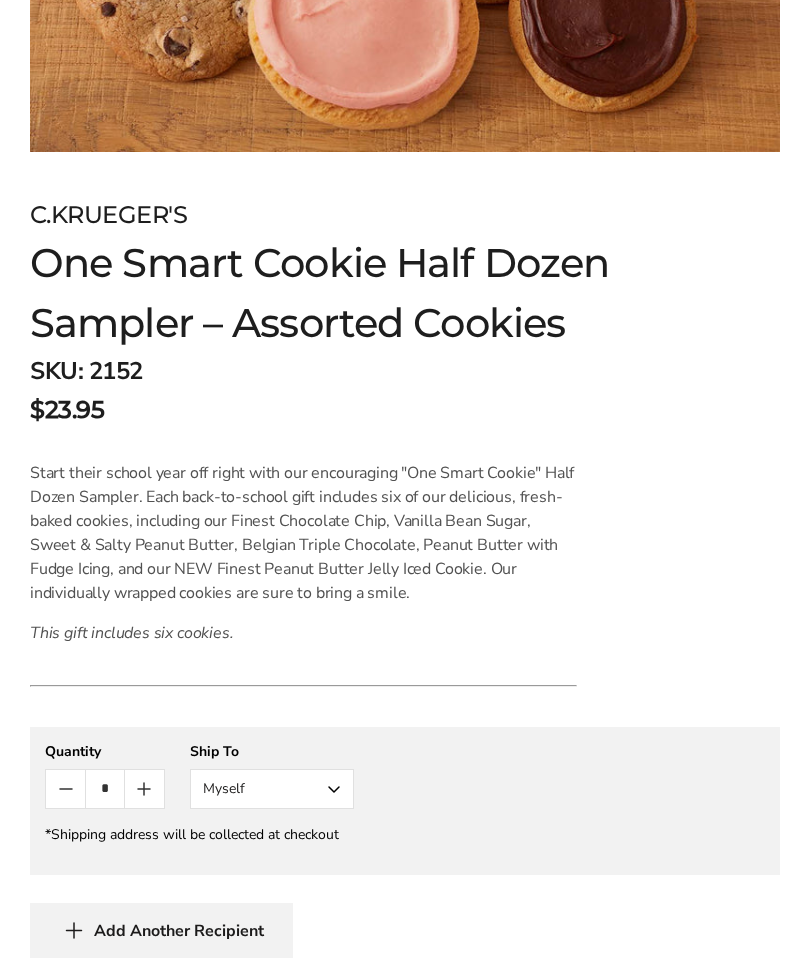 click on "Myself" at bounding box center (272, 789) 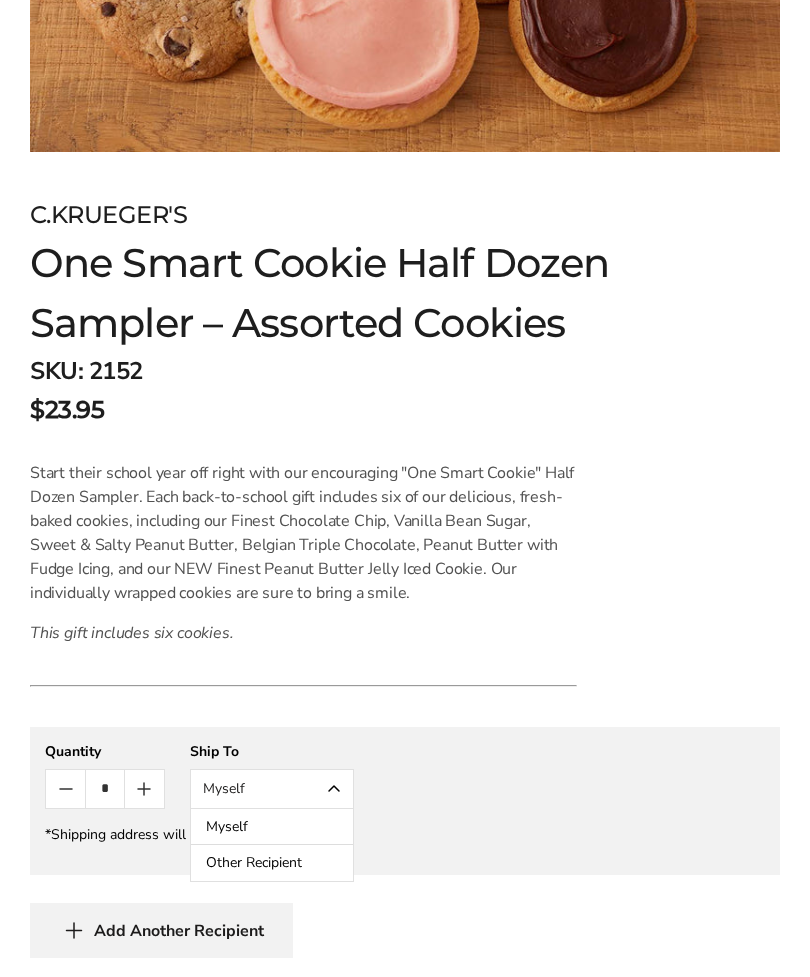 click on "Other Recipient" at bounding box center (272, 863) 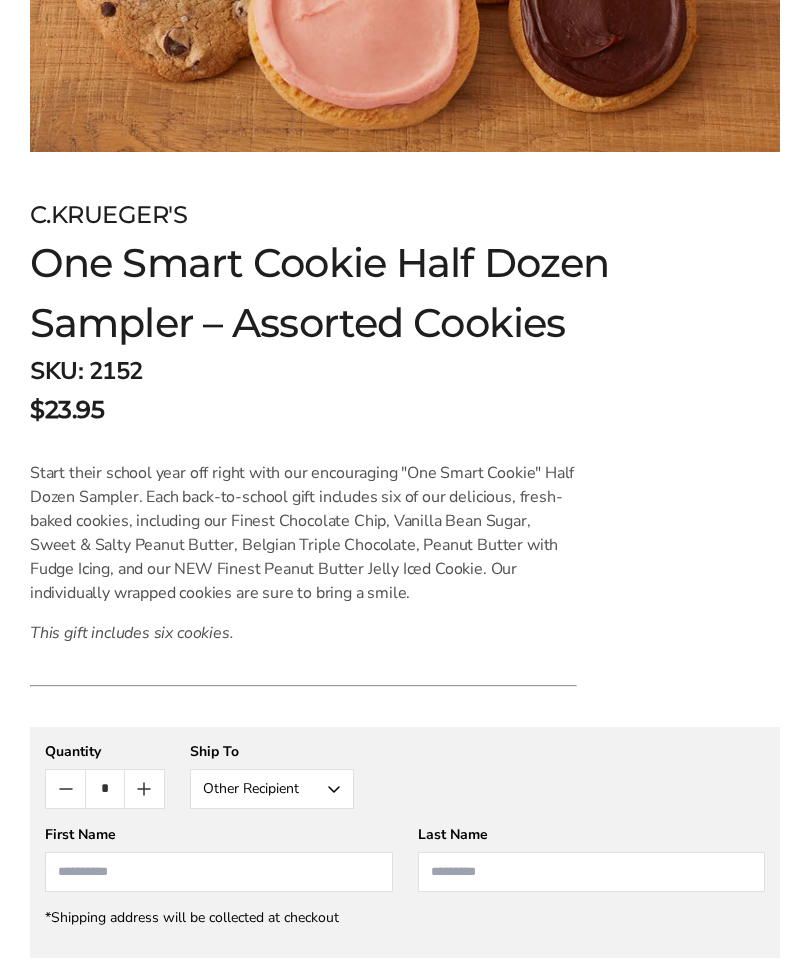 click at bounding box center [219, 872] 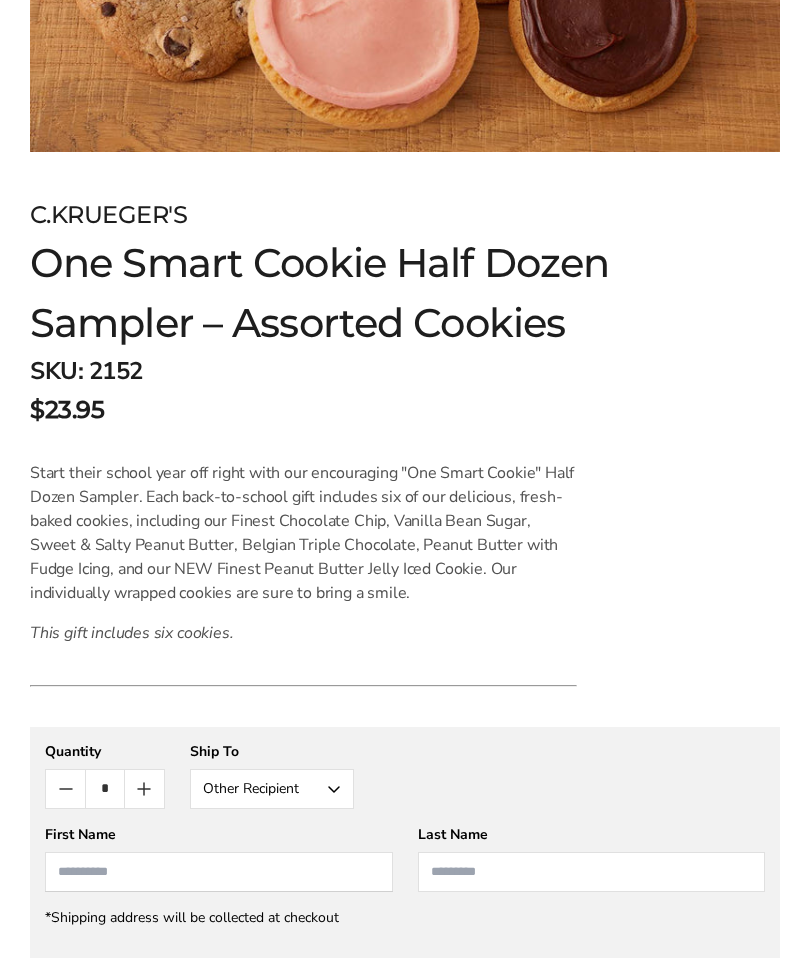 scroll, scrollTop: 1065, scrollLeft: 0, axis: vertical 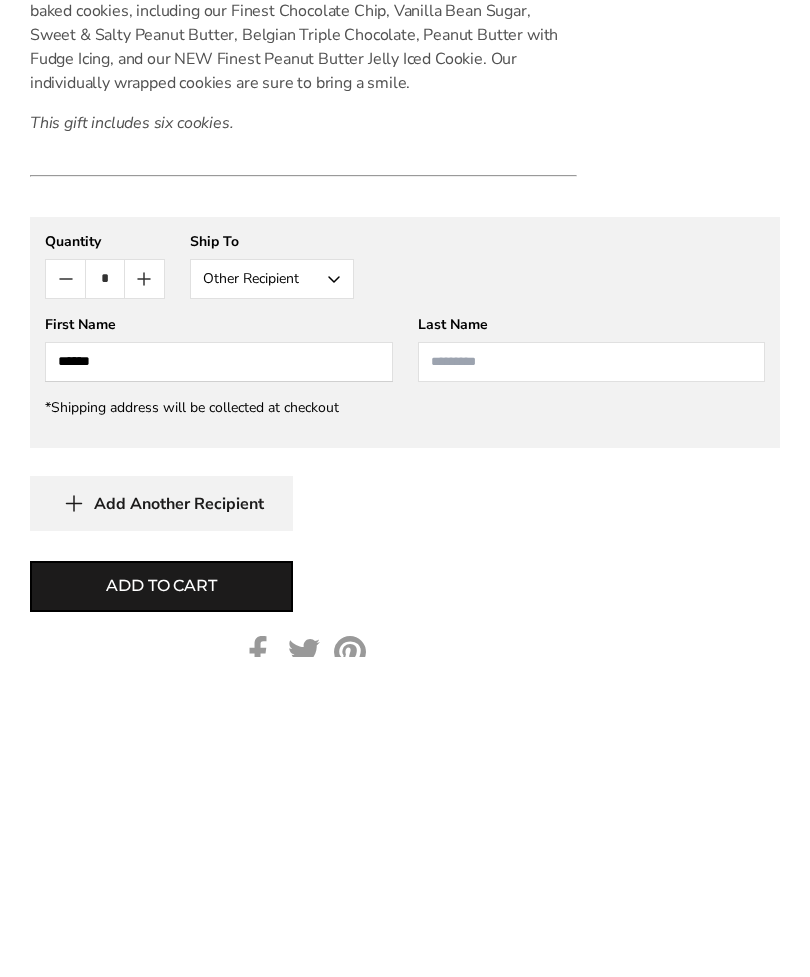 type on "******" 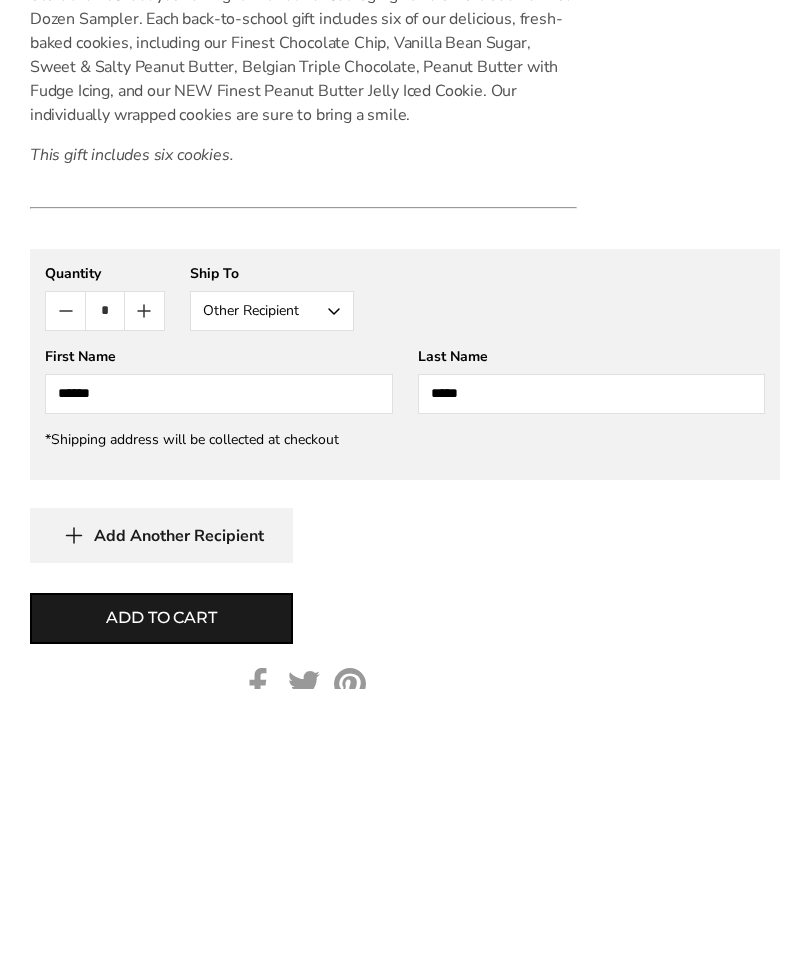 type on "*****" 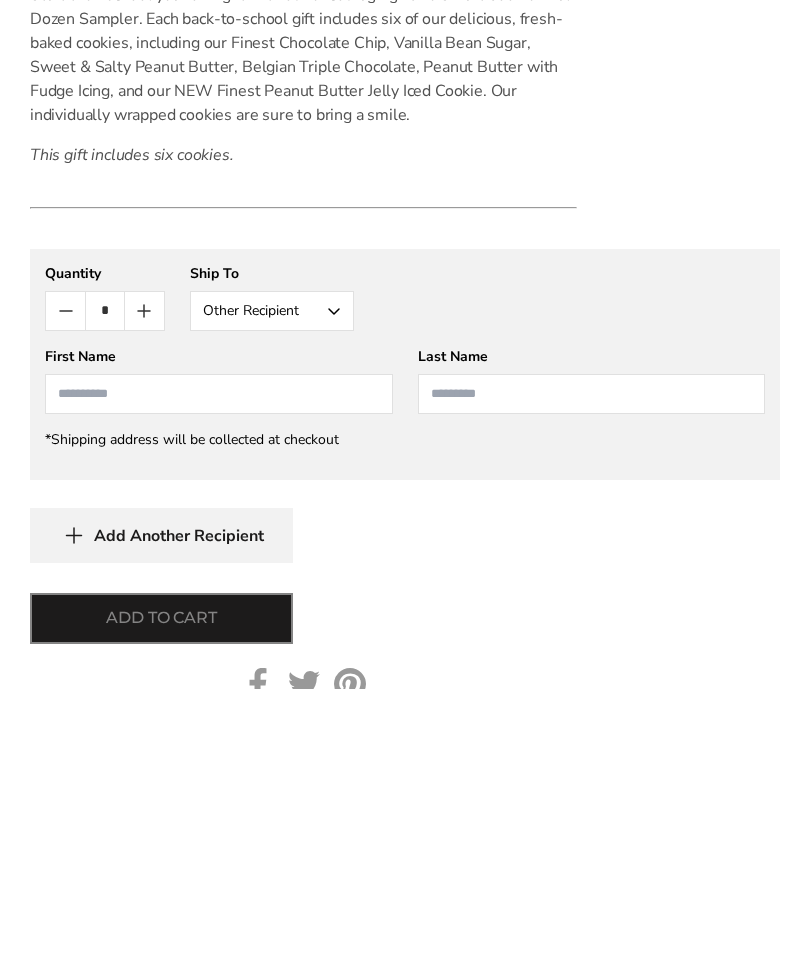 scroll, scrollTop: 1354, scrollLeft: 0, axis: vertical 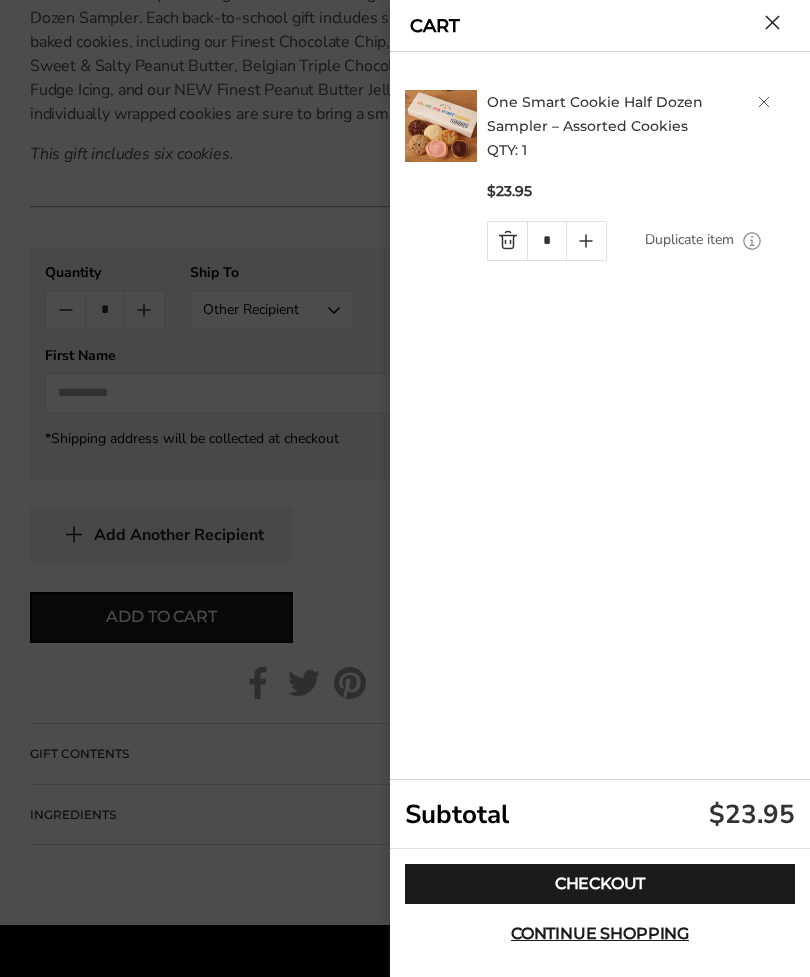 click on "Checkout" at bounding box center [600, 884] 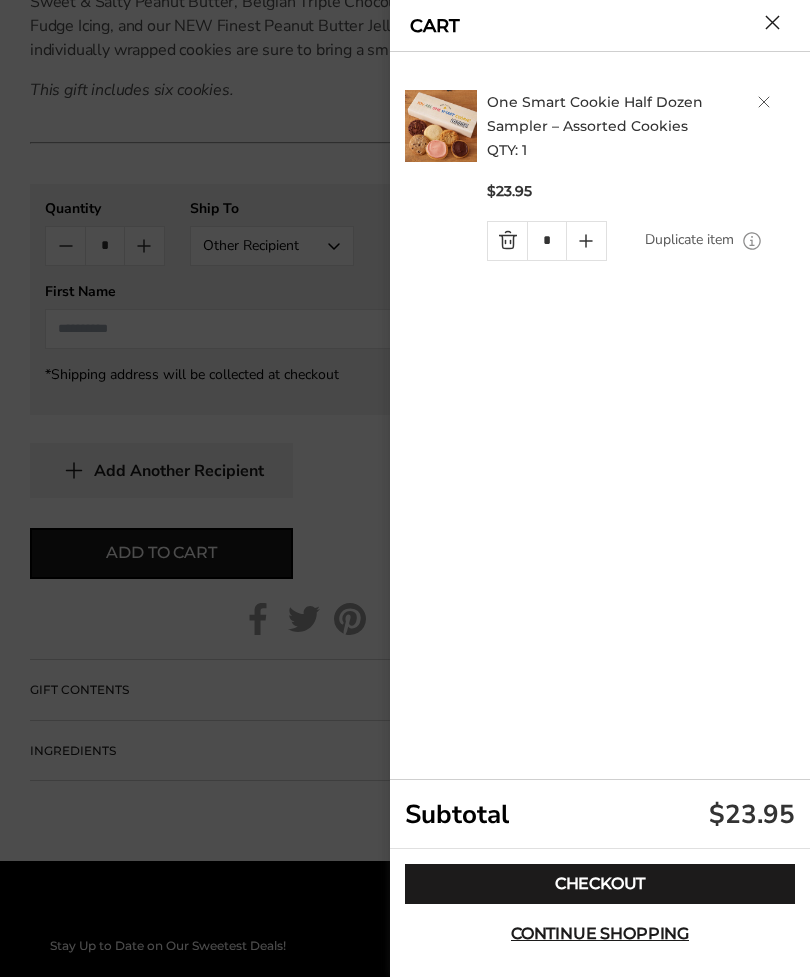 click 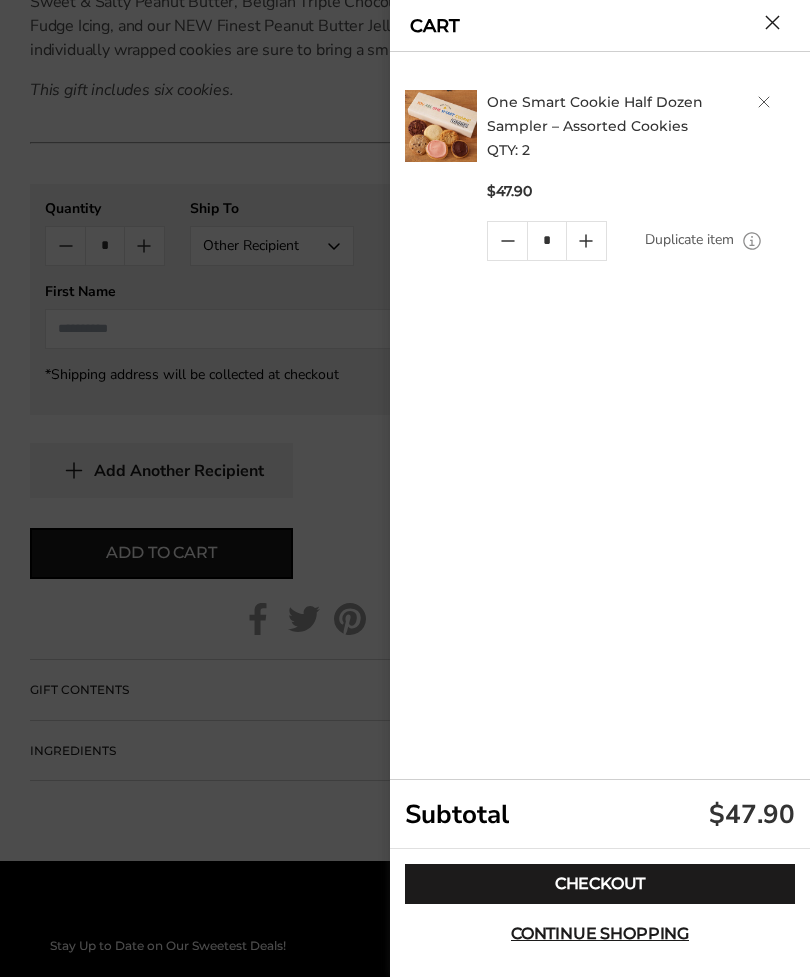 click on "Checkout" at bounding box center [600, 884] 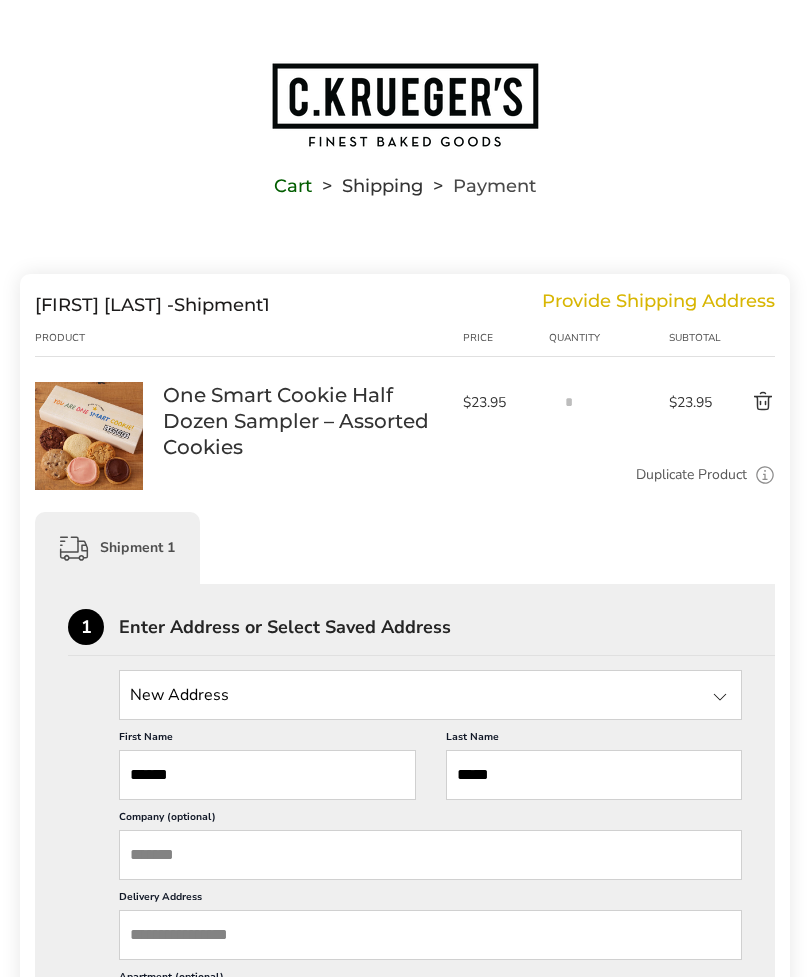scroll, scrollTop: 0, scrollLeft: 0, axis: both 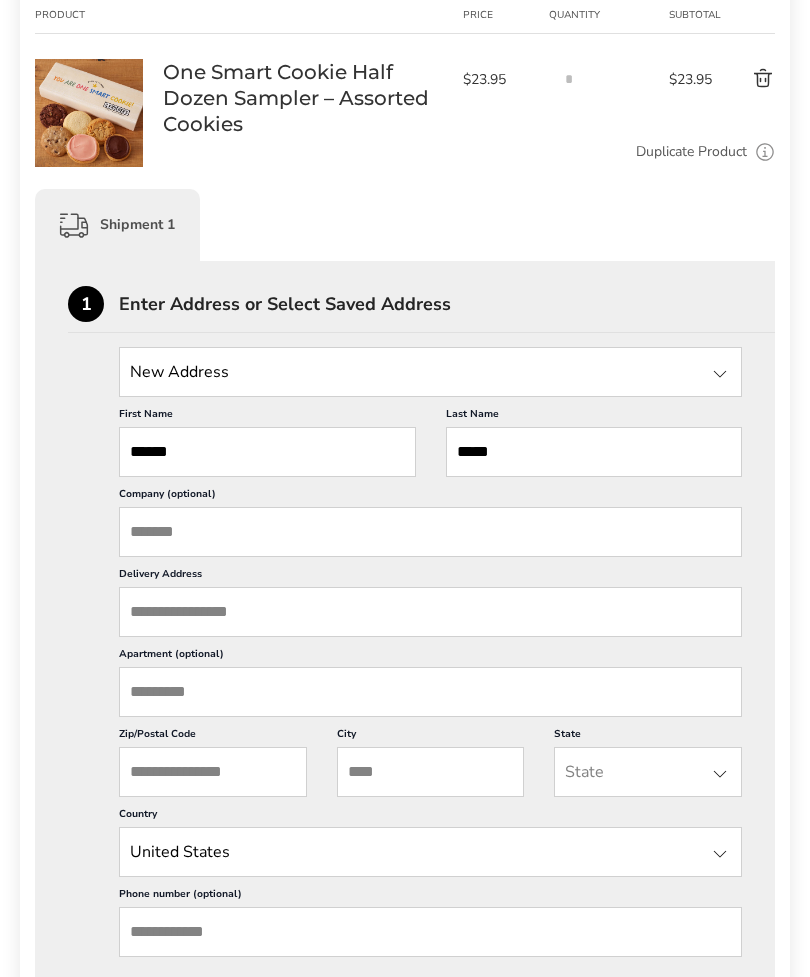 click on "Delivery Address" at bounding box center [430, 612] 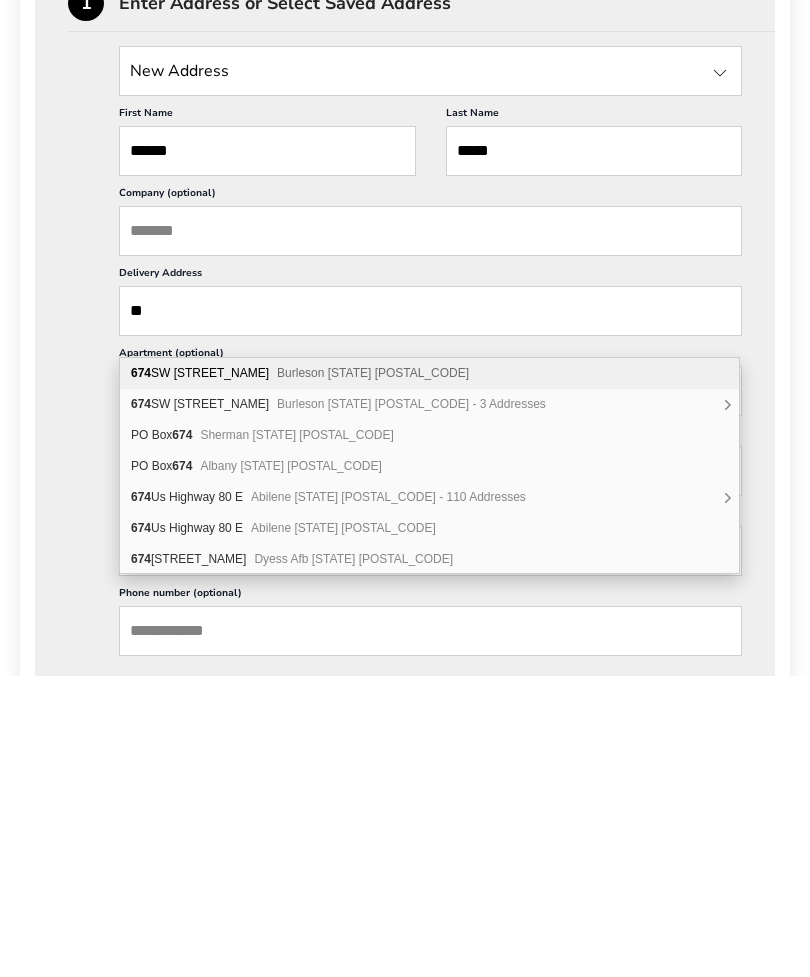 type on "*" 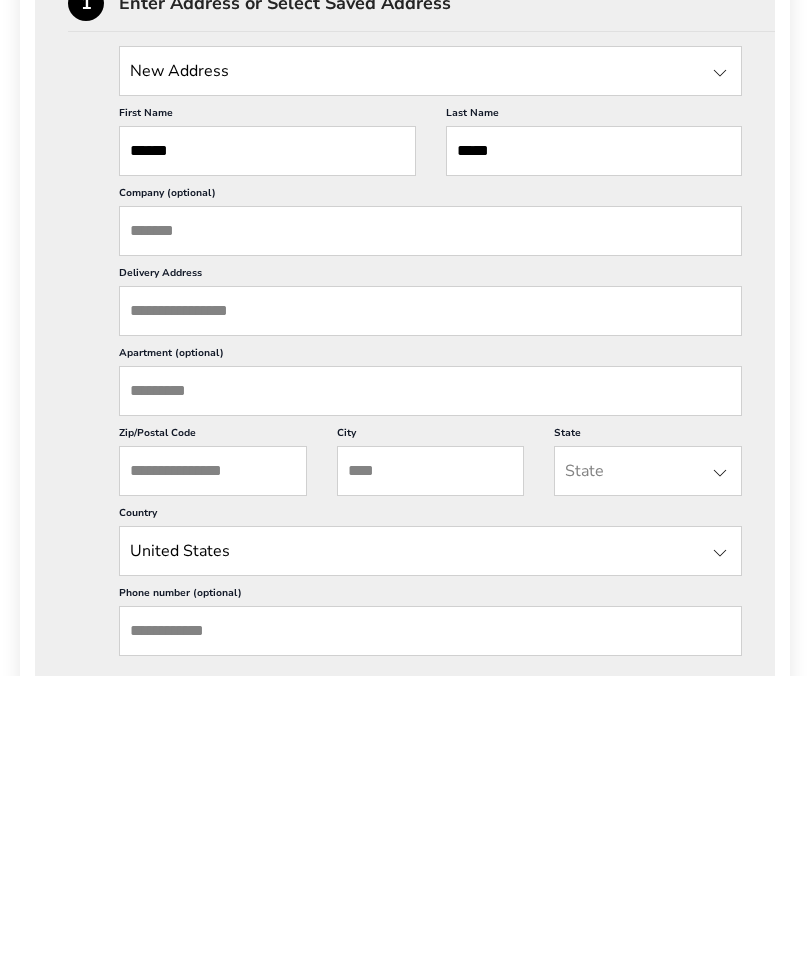 scroll, scrollTop: 624, scrollLeft: 0, axis: vertical 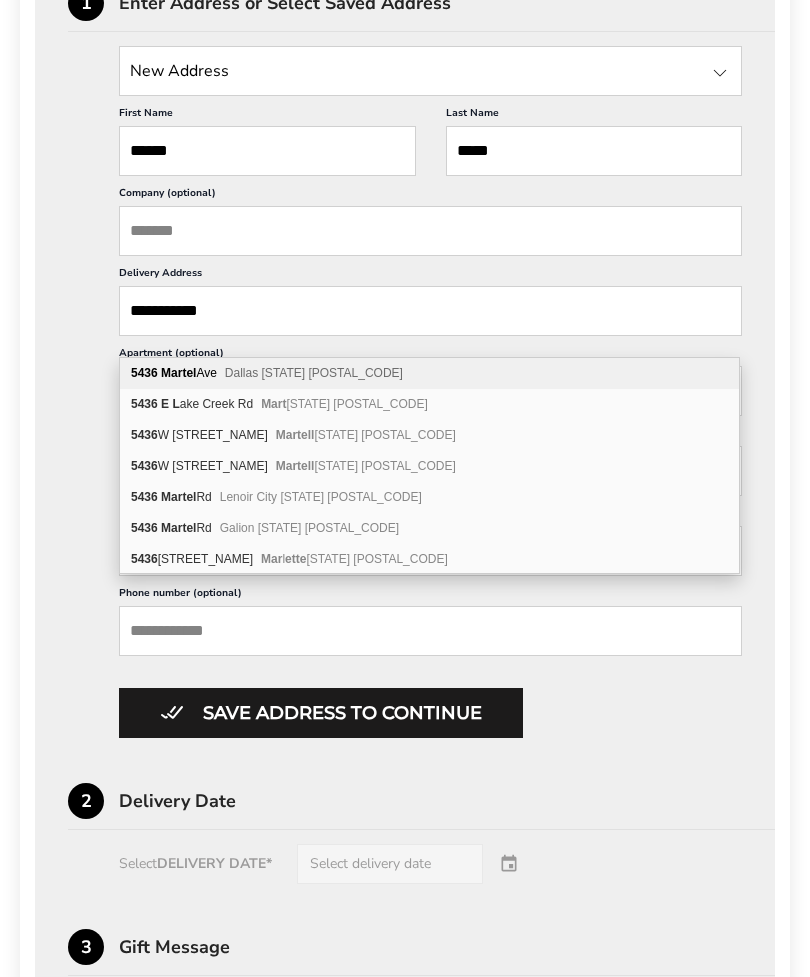 click on "Dallas TX 75206" at bounding box center (314, 373) 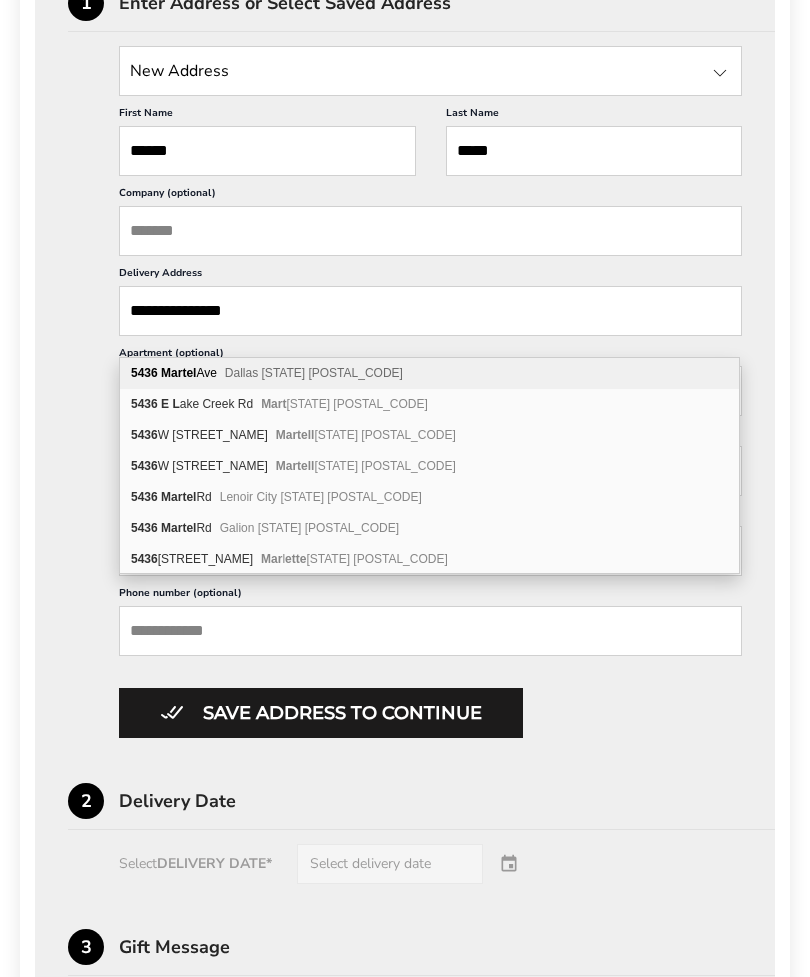 type on "**********" 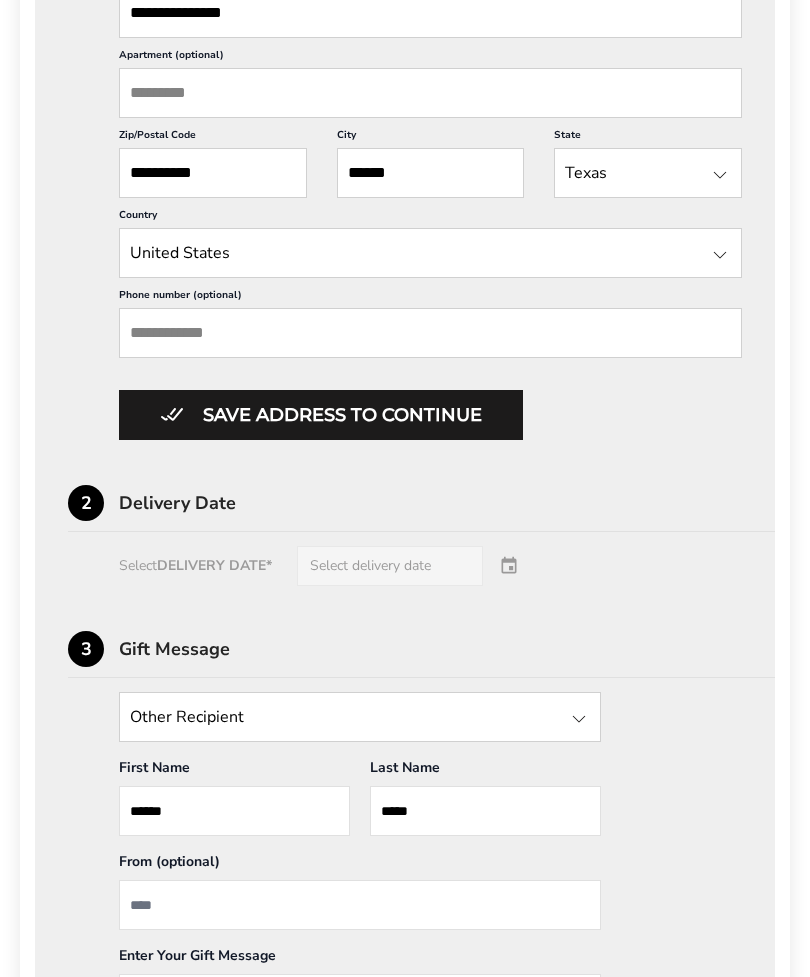 scroll, scrollTop: 979, scrollLeft: 0, axis: vertical 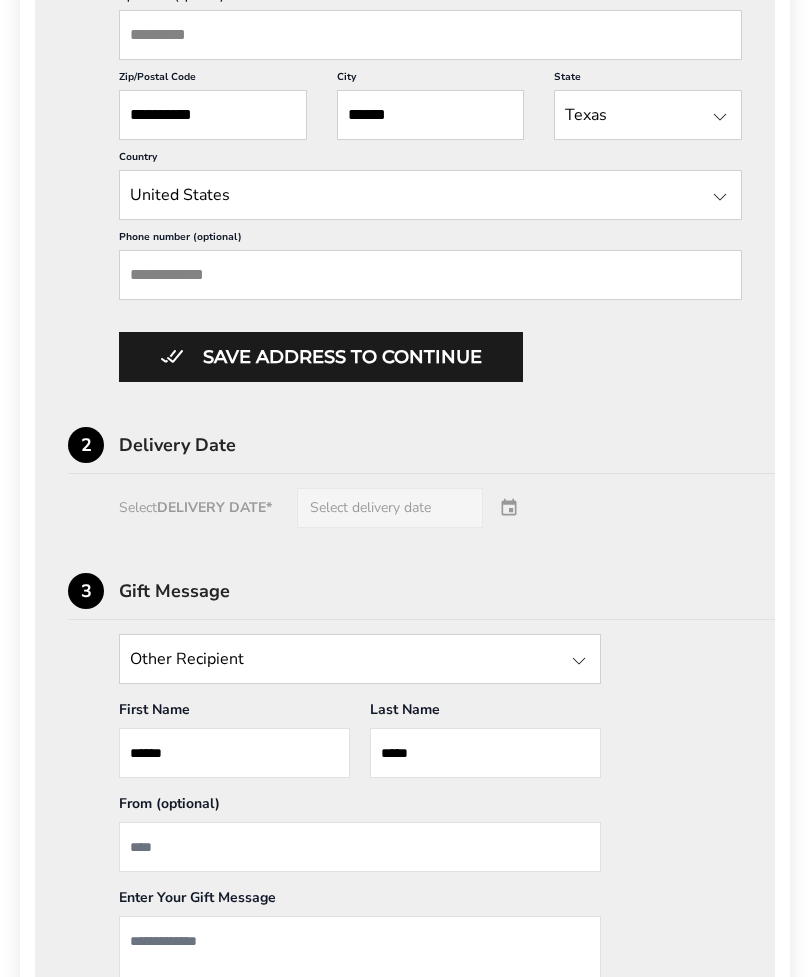 click at bounding box center (579, 662) 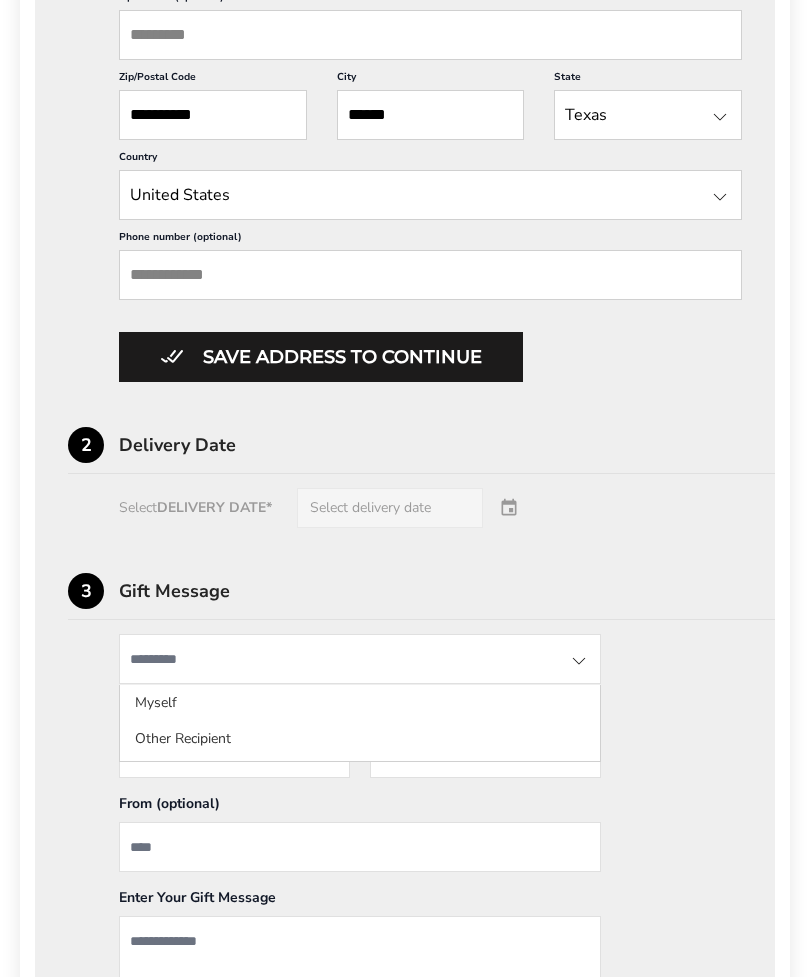 scroll, scrollTop: 980, scrollLeft: 0, axis: vertical 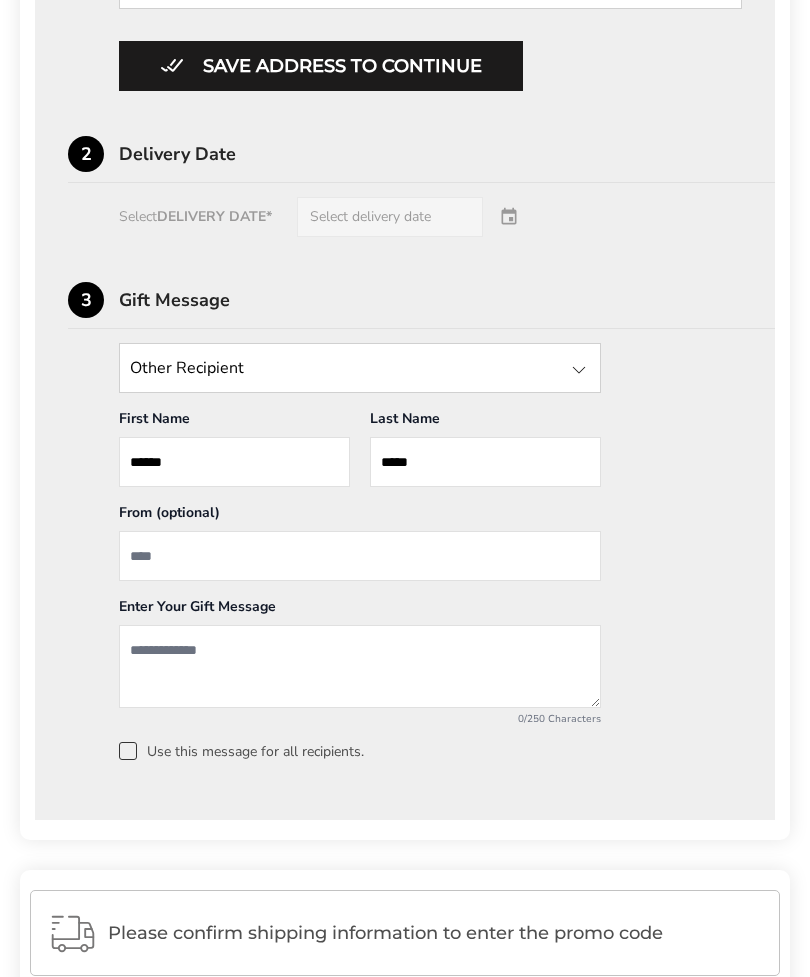 click at bounding box center [360, 557] 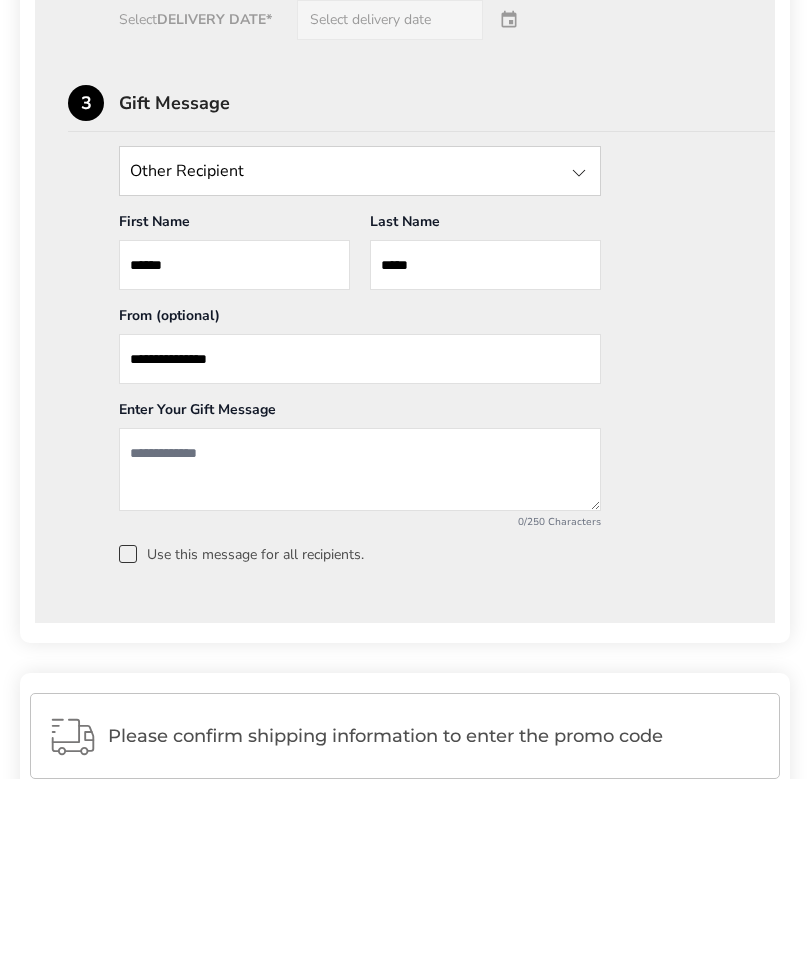 type on "**********" 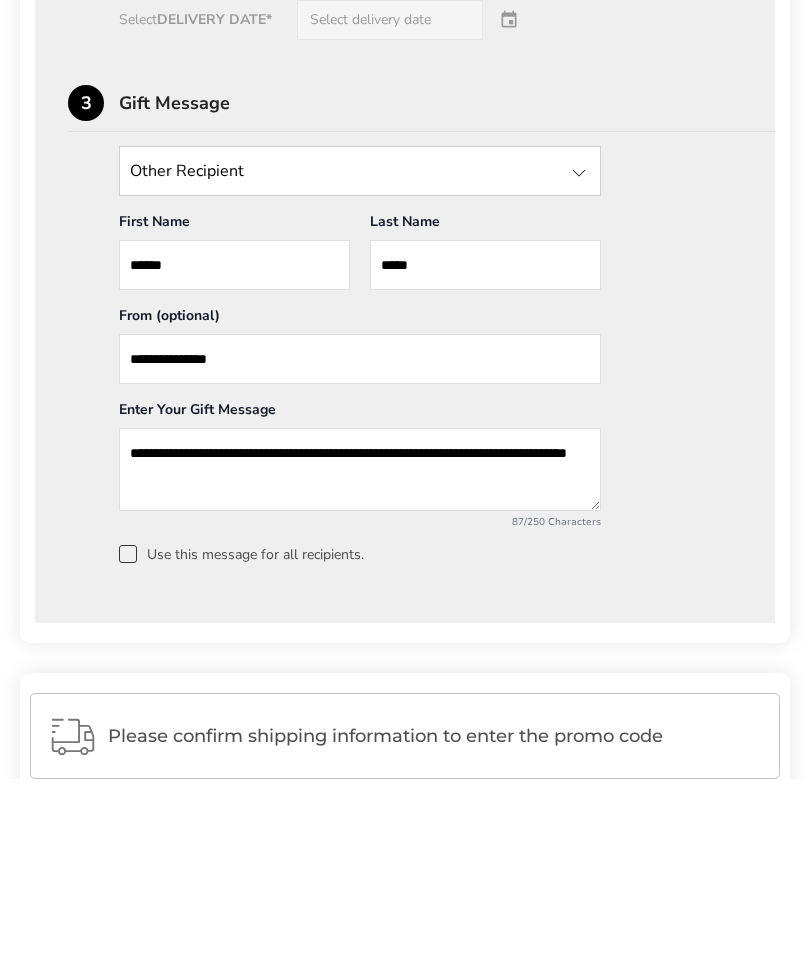 click on "**********" at bounding box center (360, 667) 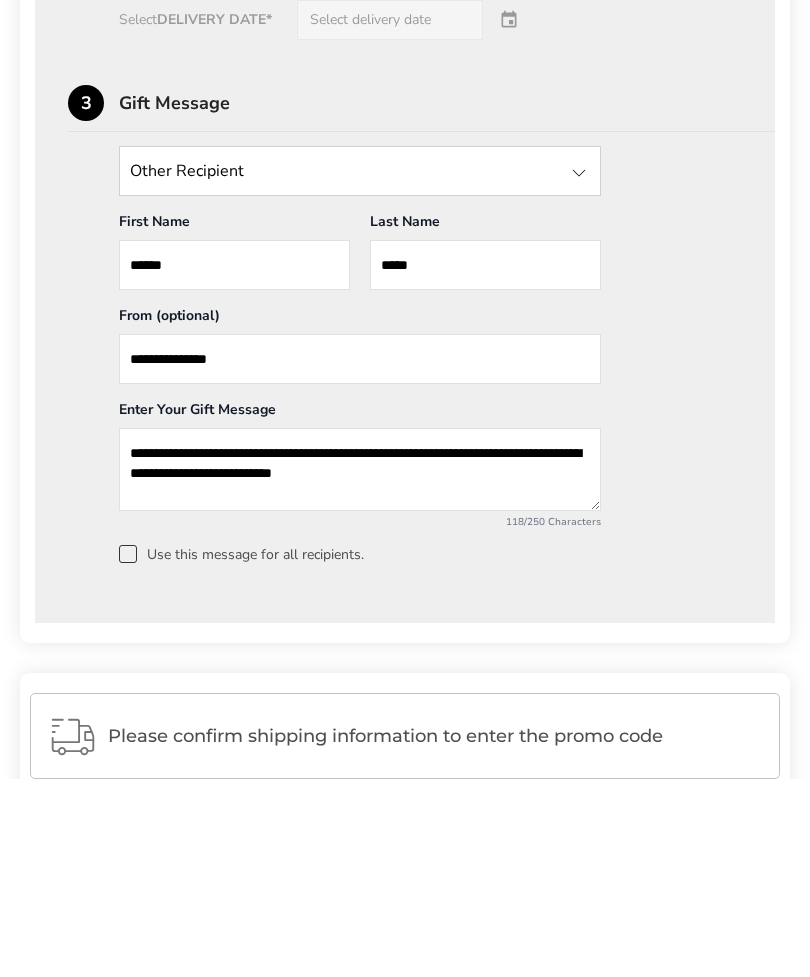 click on "**********" at bounding box center (360, 667) 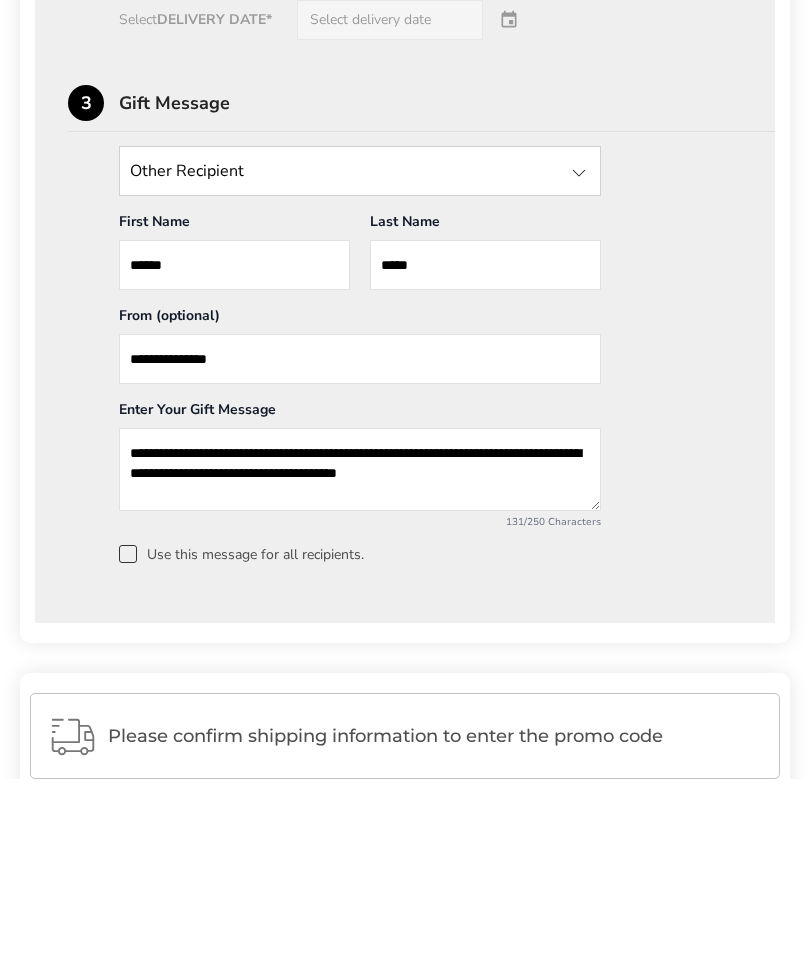 click on "**********" at bounding box center (360, 667) 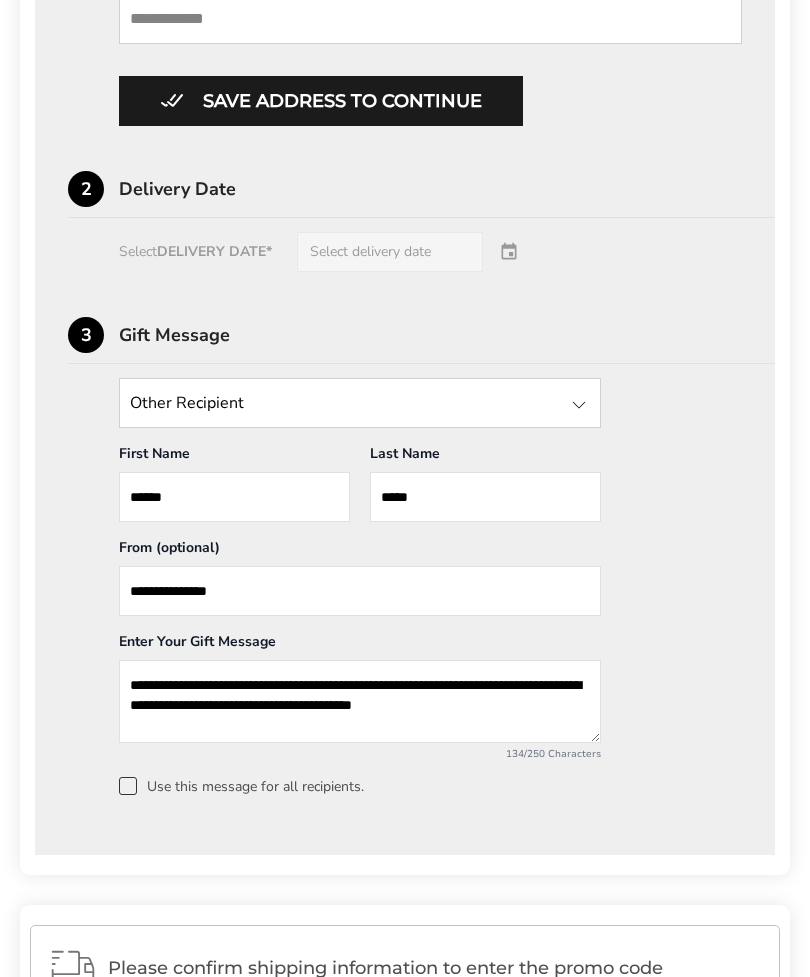 scroll, scrollTop: 1216, scrollLeft: 0, axis: vertical 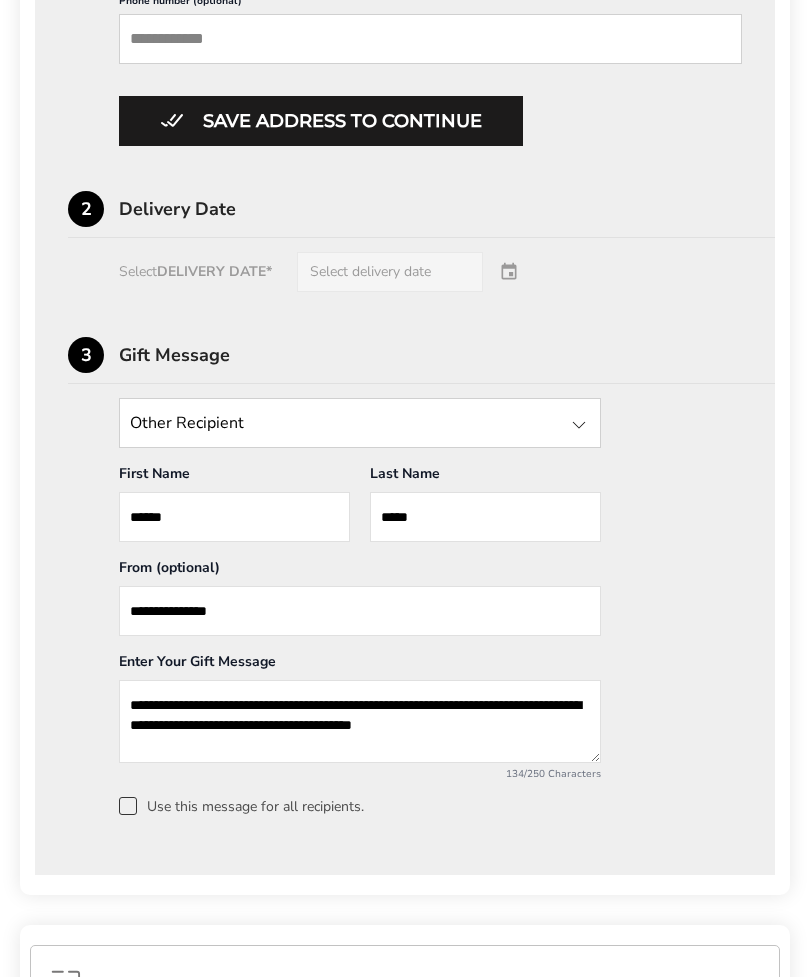 type on "**********" 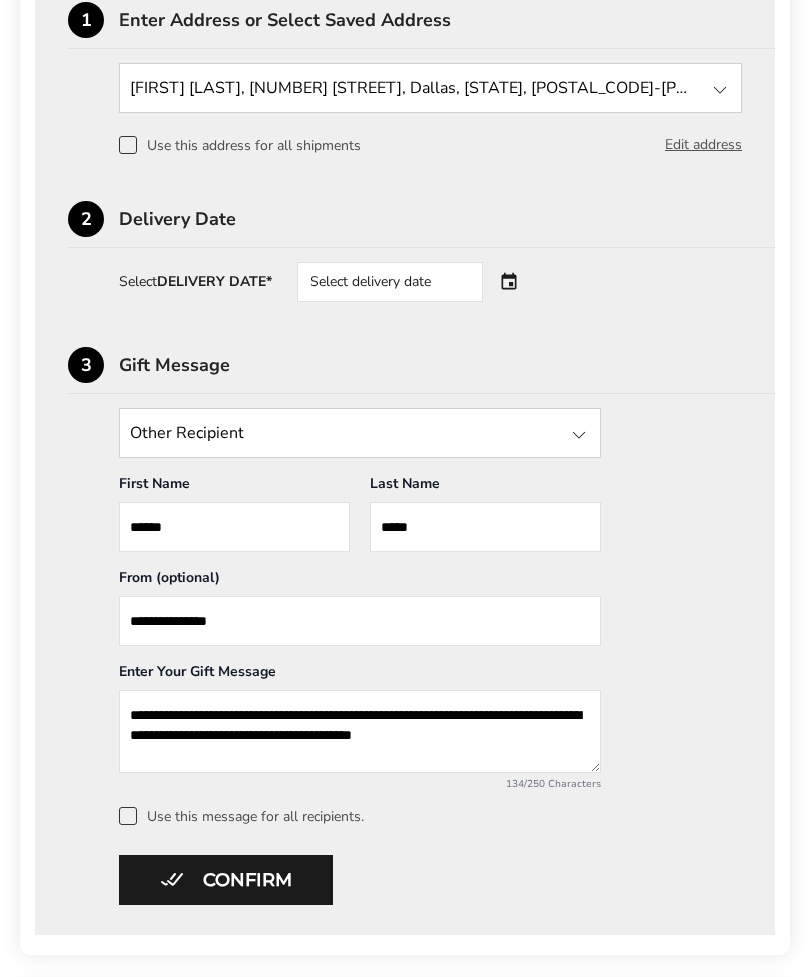 scroll, scrollTop: 566, scrollLeft: 0, axis: vertical 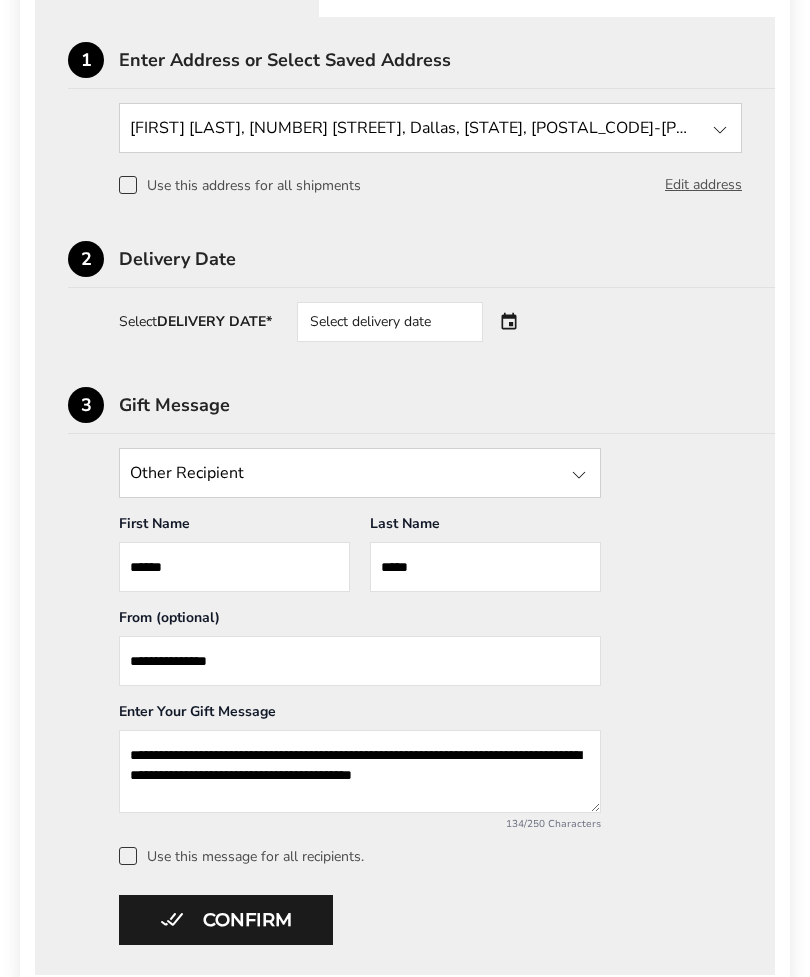 click on "Select delivery date" at bounding box center [418, 323] 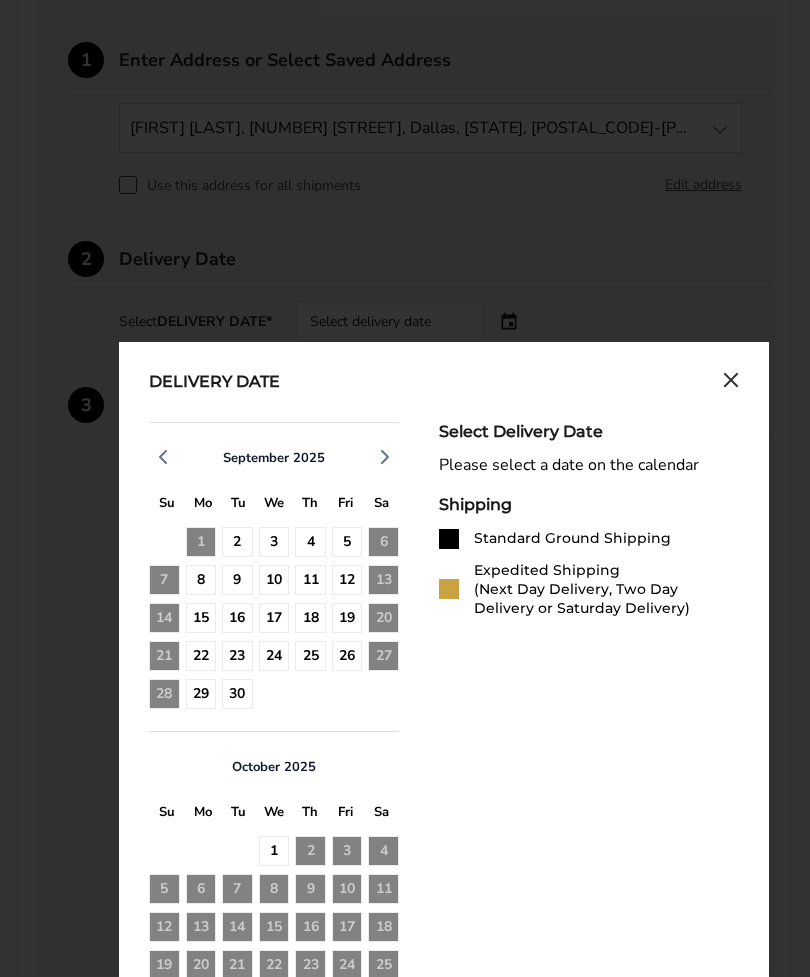 scroll, scrollTop: 567, scrollLeft: 0, axis: vertical 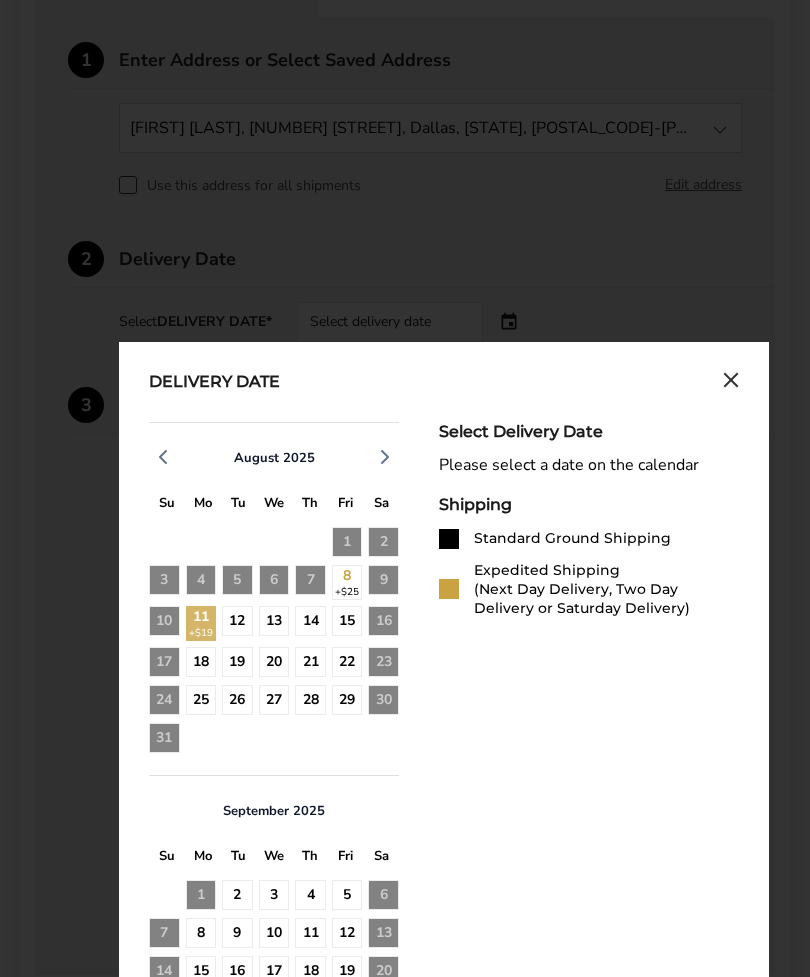 click on "11  +$19" 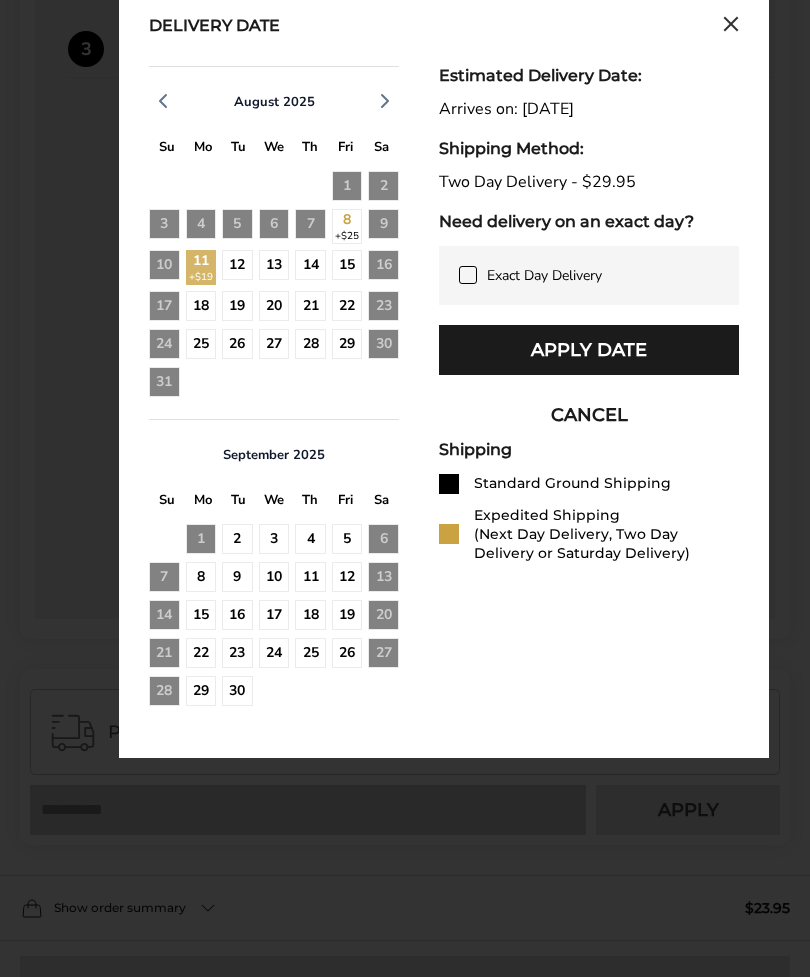 scroll, scrollTop: 914, scrollLeft: 0, axis: vertical 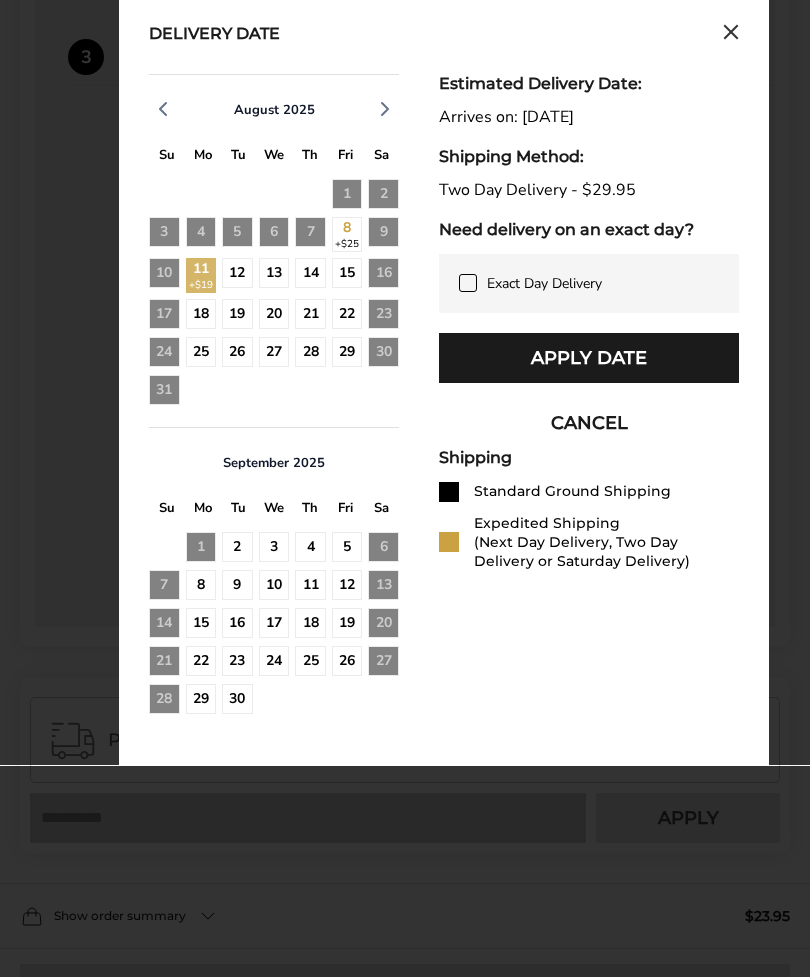 click on "Apply Date" at bounding box center [589, 359] 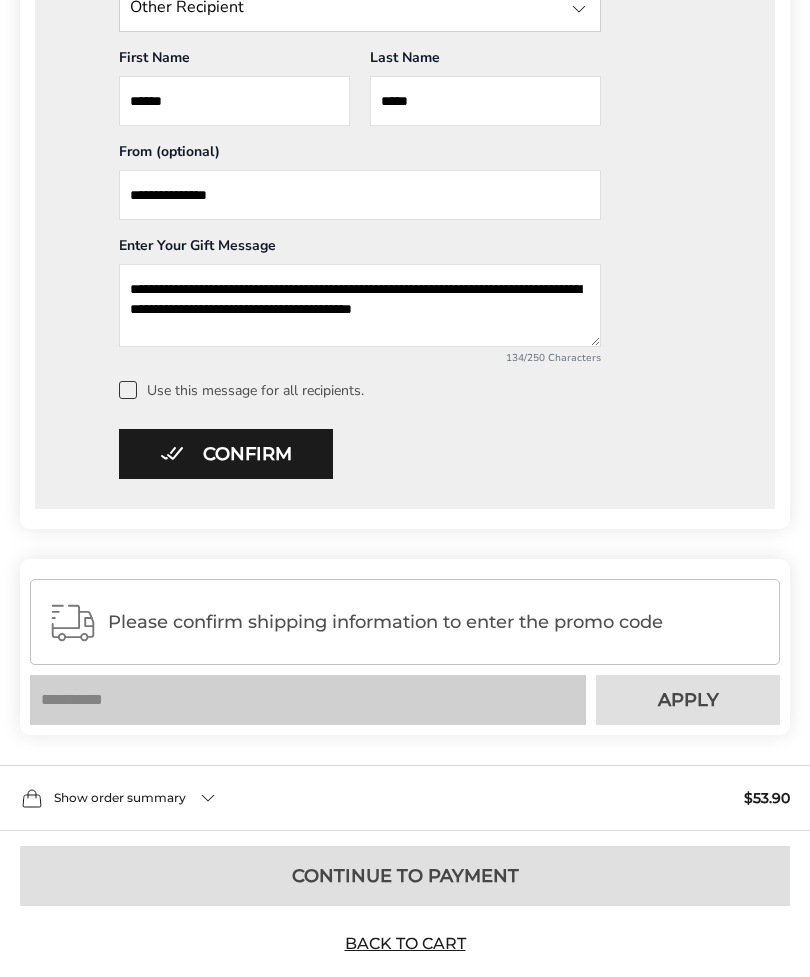 scroll, scrollTop: 1032, scrollLeft: 0, axis: vertical 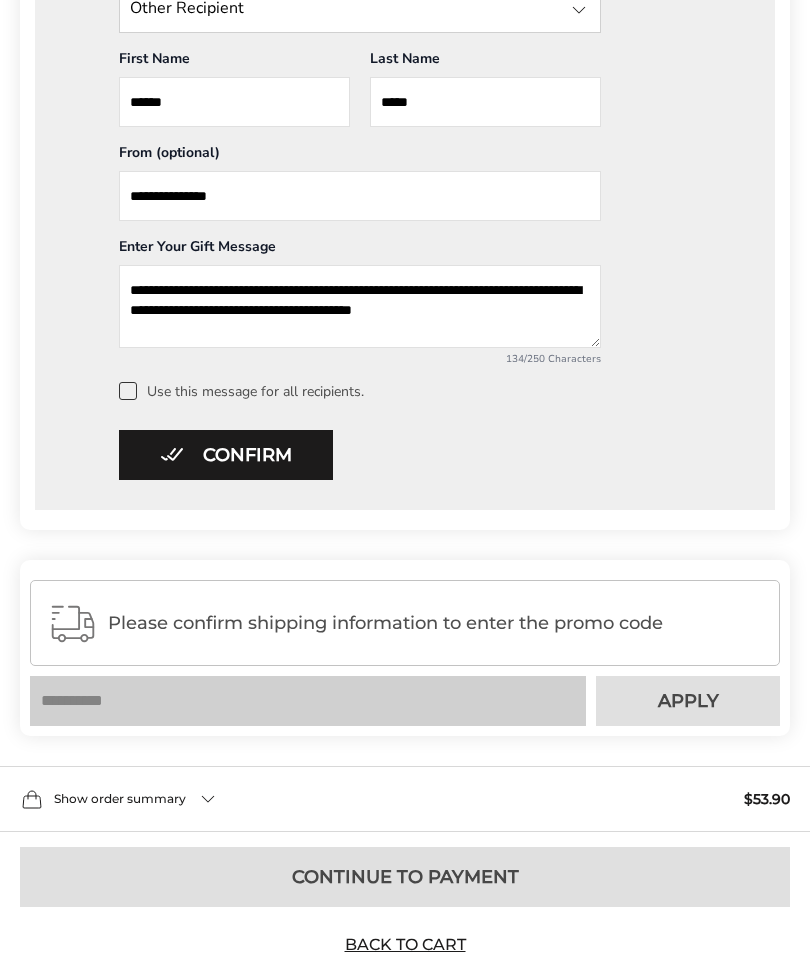 click on "Confirm" at bounding box center (226, 455) 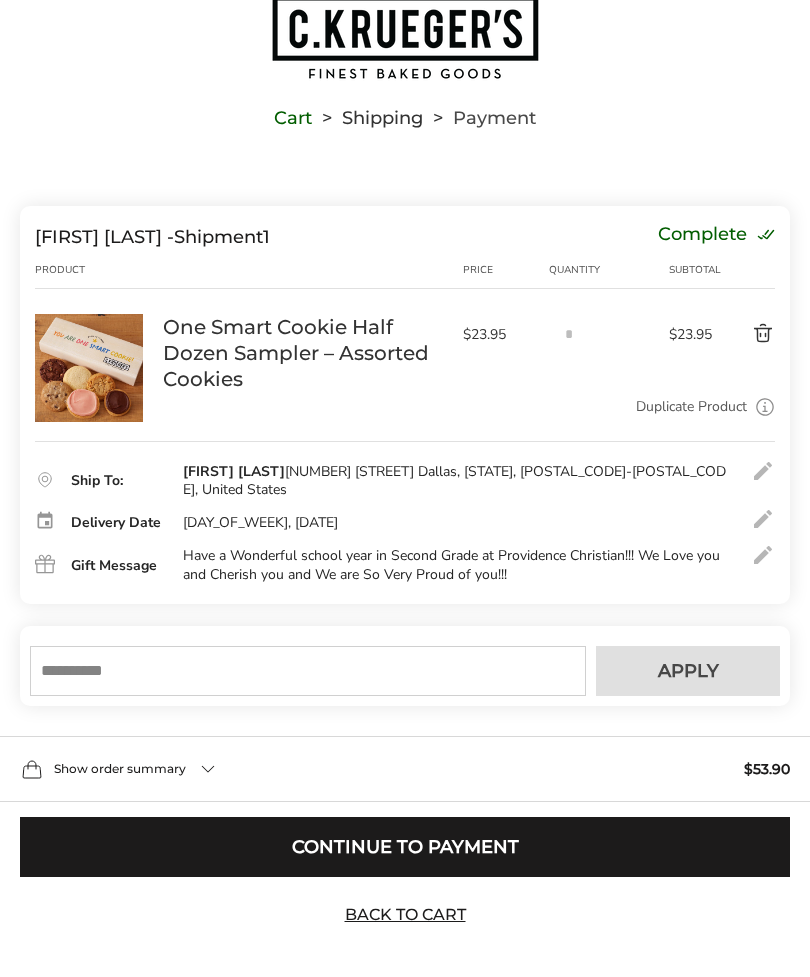 click on "Continue to Payment" at bounding box center [405, 847] 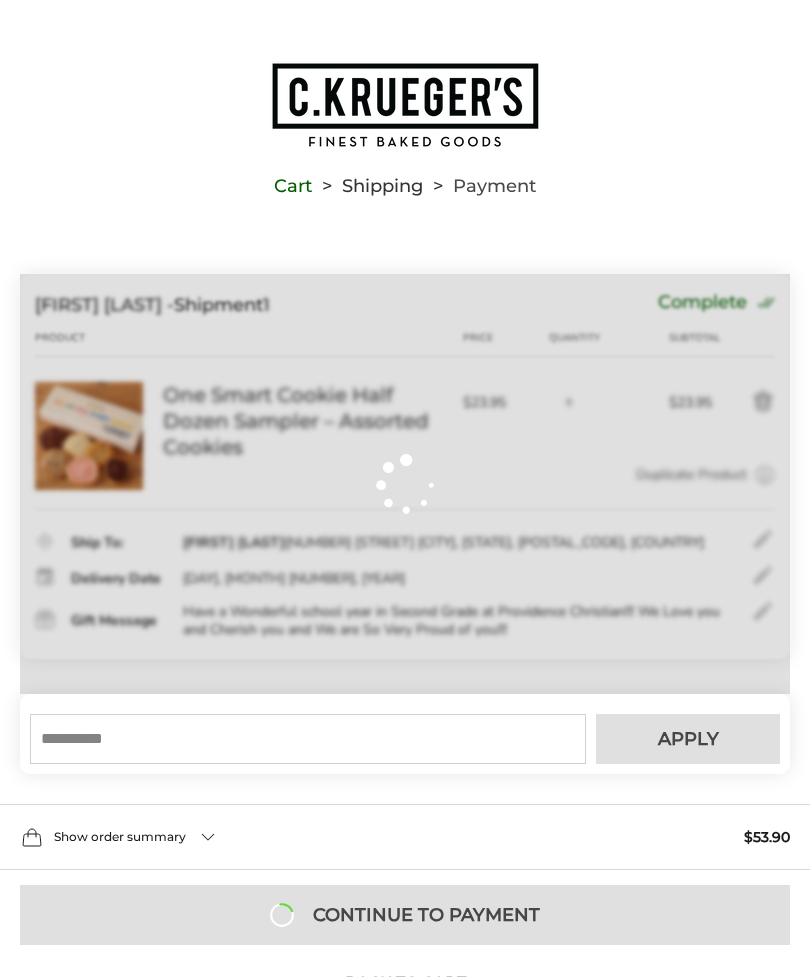 scroll, scrollTop: 103, scrollLeft: 0, axis: vertical 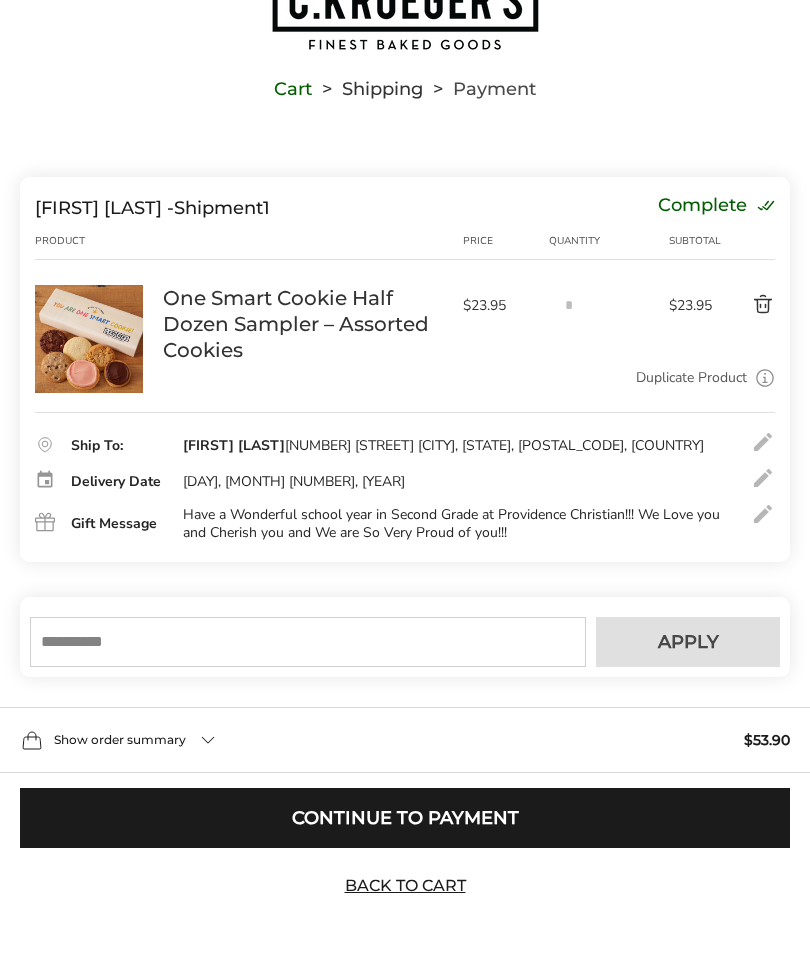 click on "*" at bounding box center (569, 305) 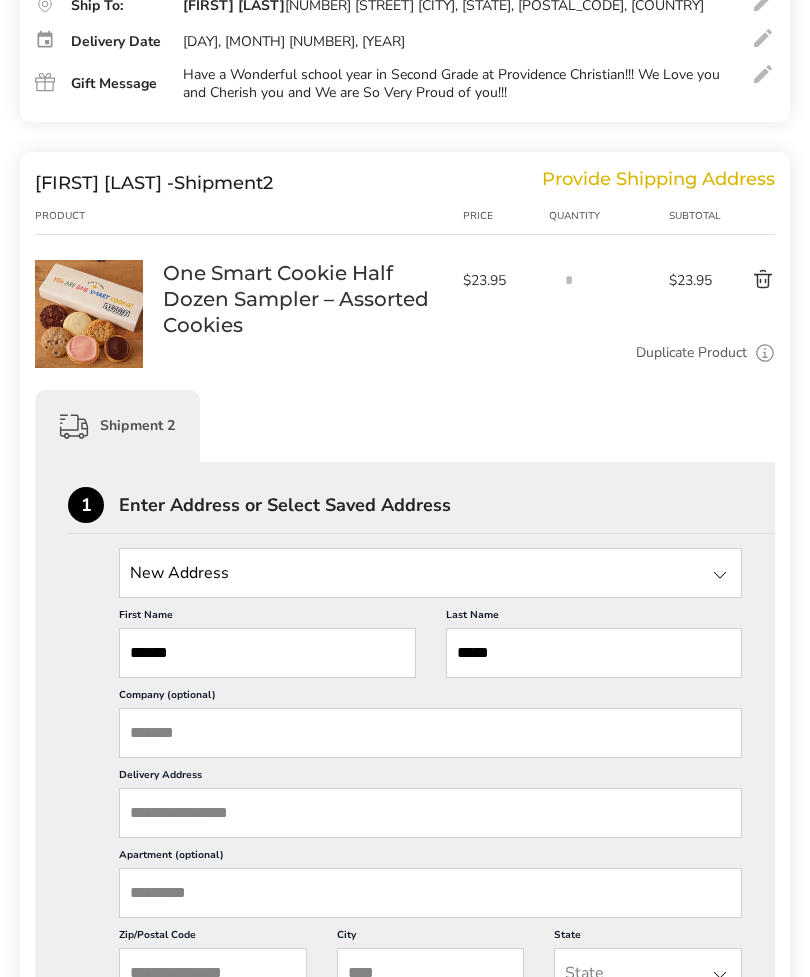 scroll, scrollTop: 538, scrollLeft: 0, axis: vertical 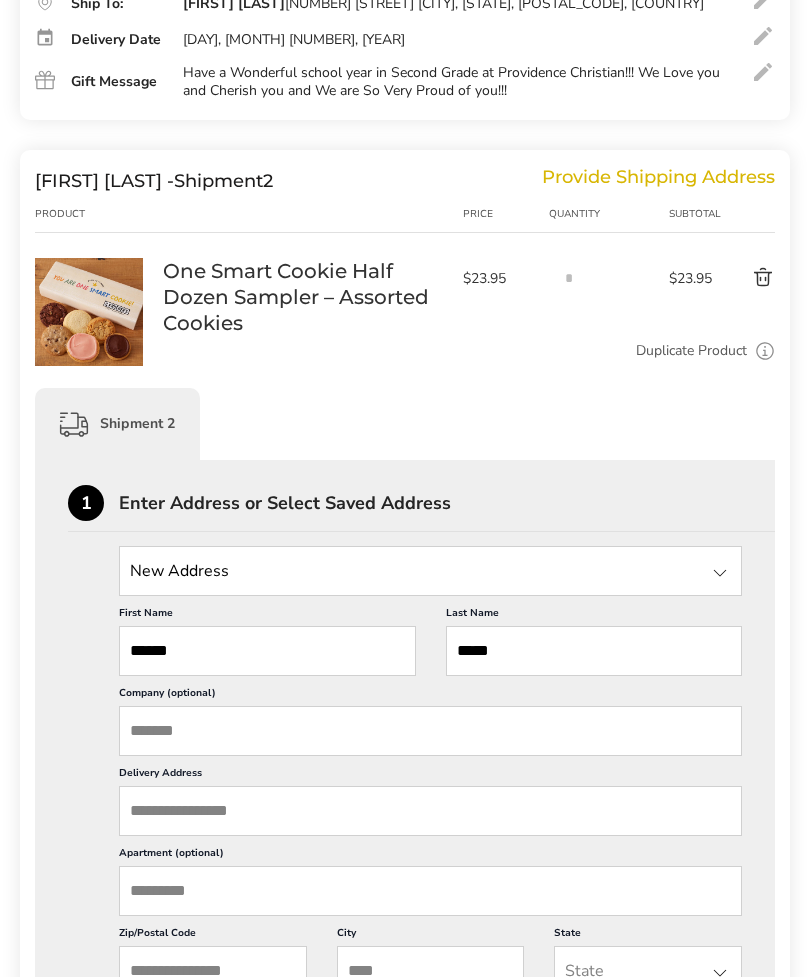 click at bounding box center [720, 574] 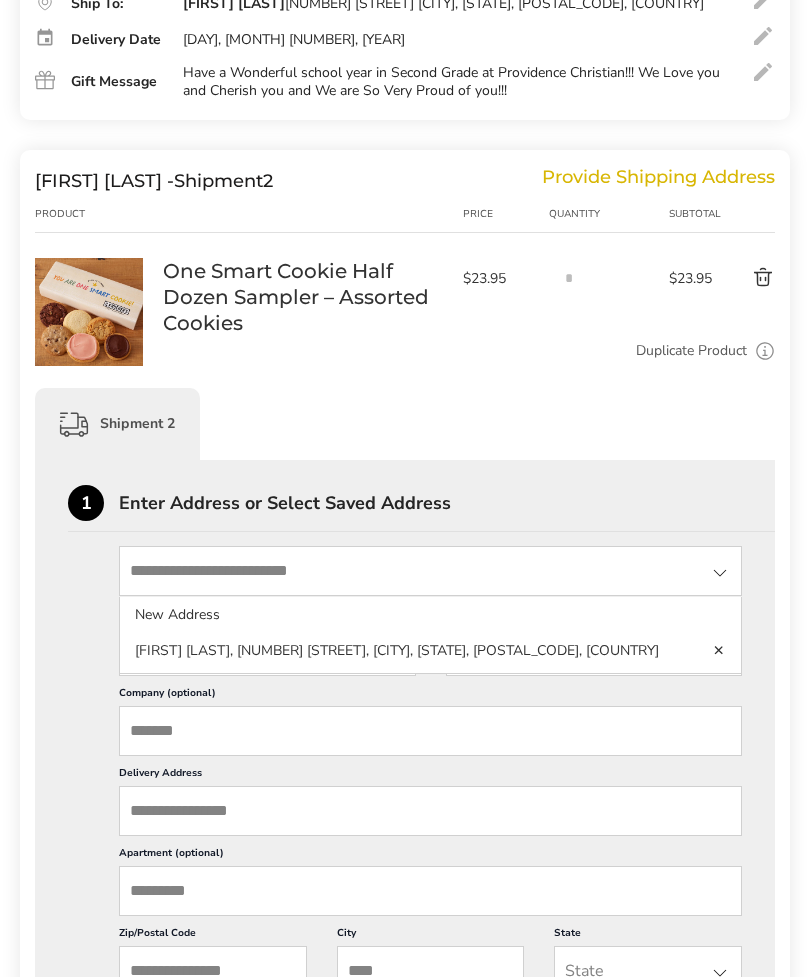 click on "[FIRST] [LAST], [NUMBER] [STREET],  [CITY], [STATE], [POSTAL_CODE], [COUNTRY]" 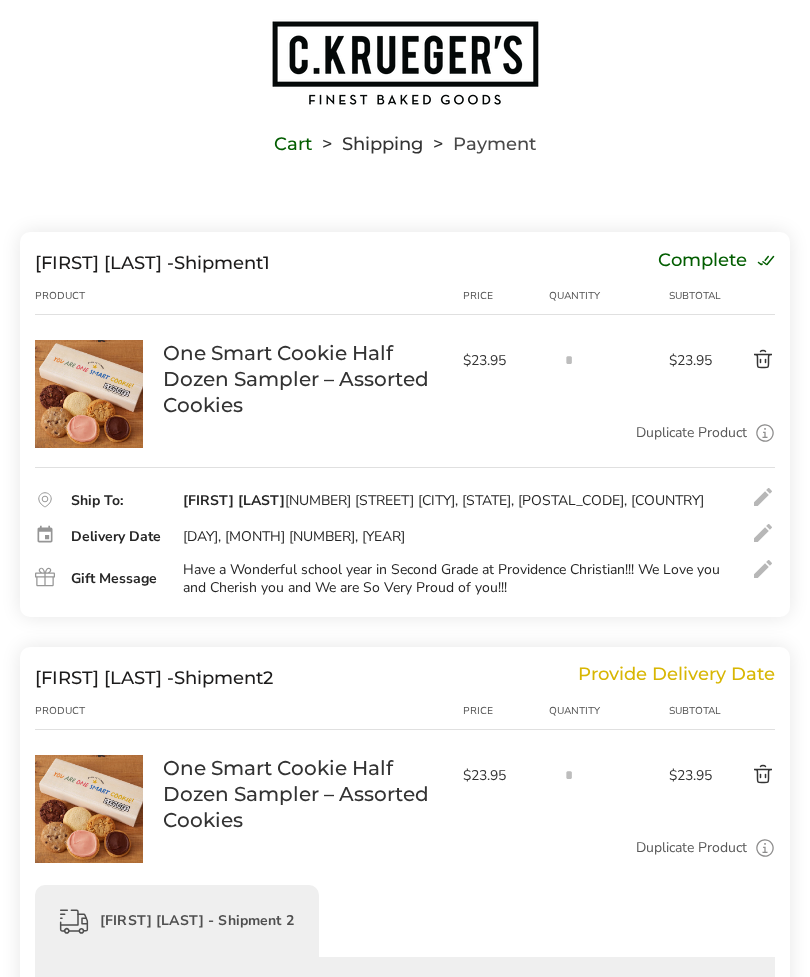 scroll, scrollTop: 0, scrollLeft: 0, axis: both 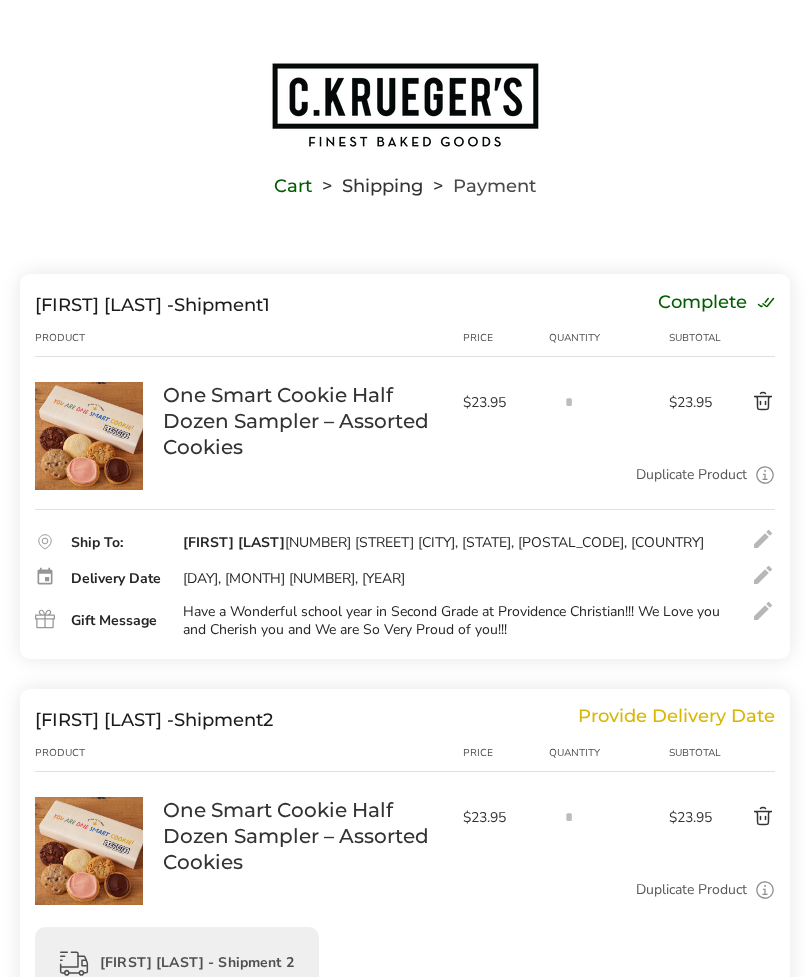 click on "*" at bounding box center (569, 402) 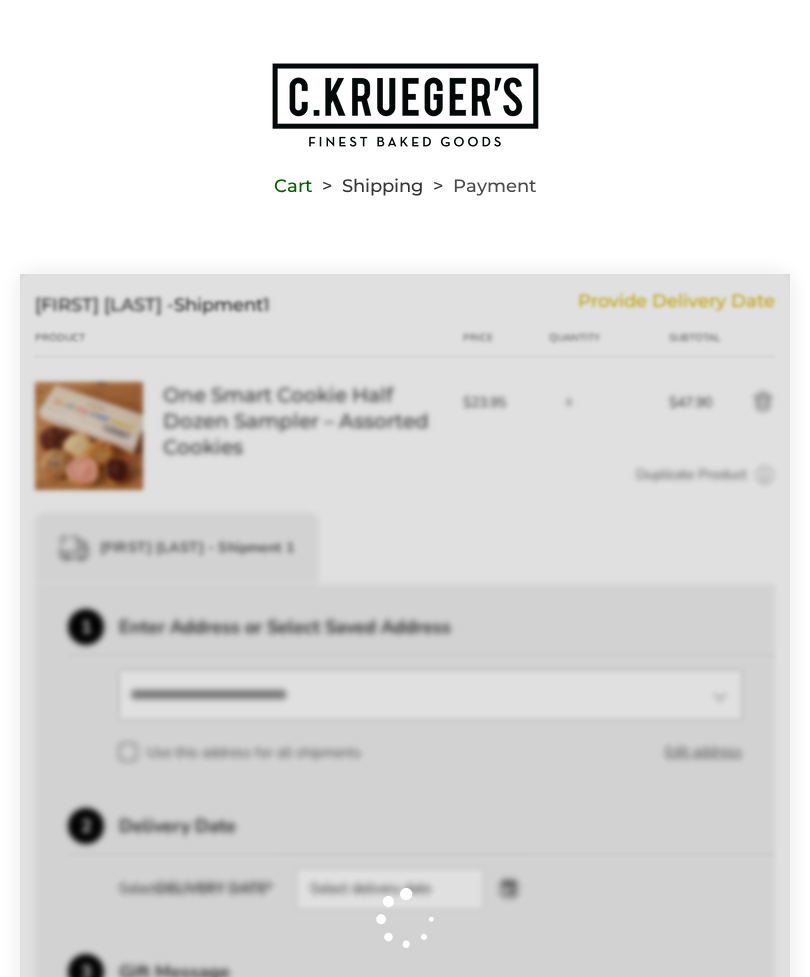 scroll, scrollTop: 0, scrollLeft: 0, axis: both 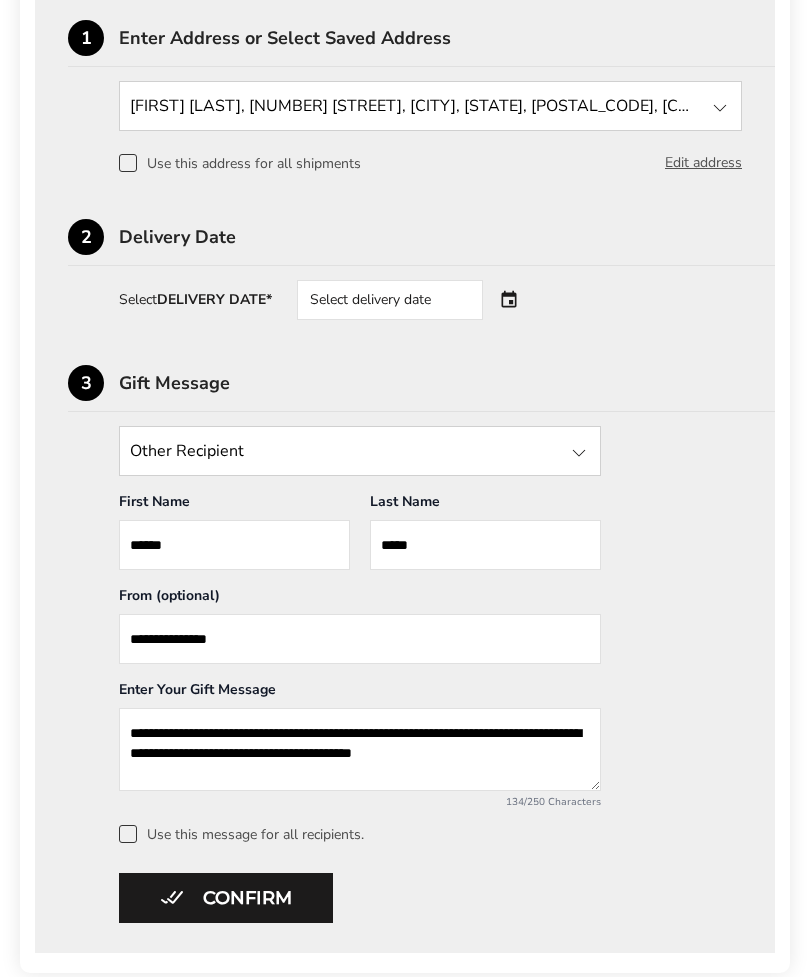 click on "Select delivery date" at bounding box center (418, 300) 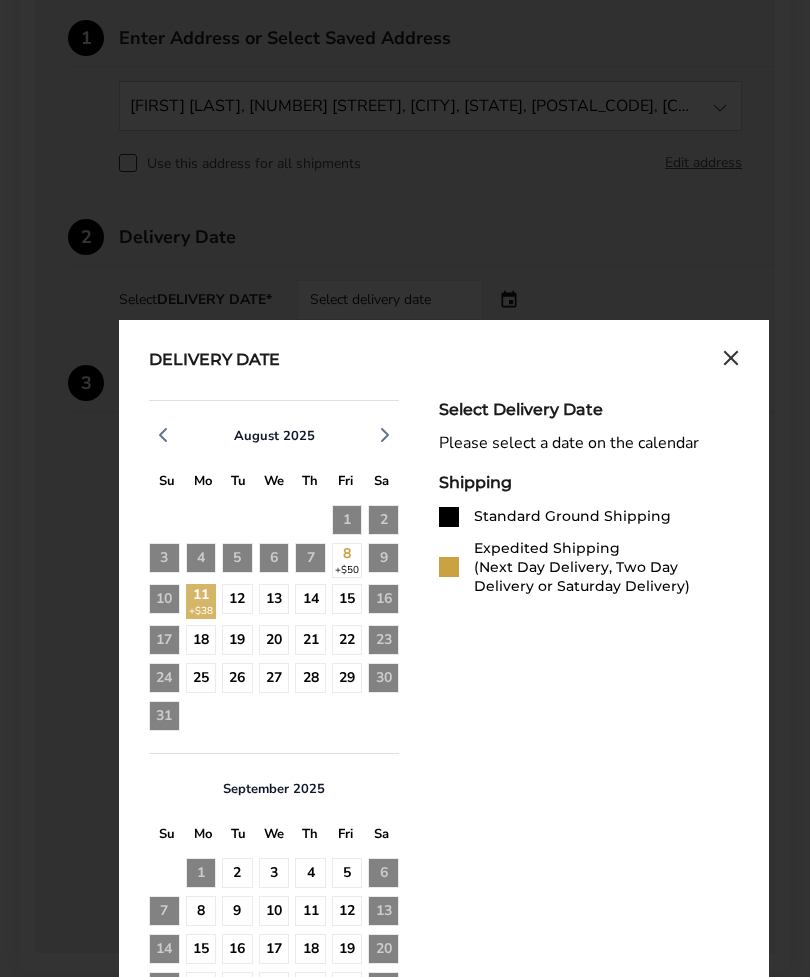 click on "11  +$38" 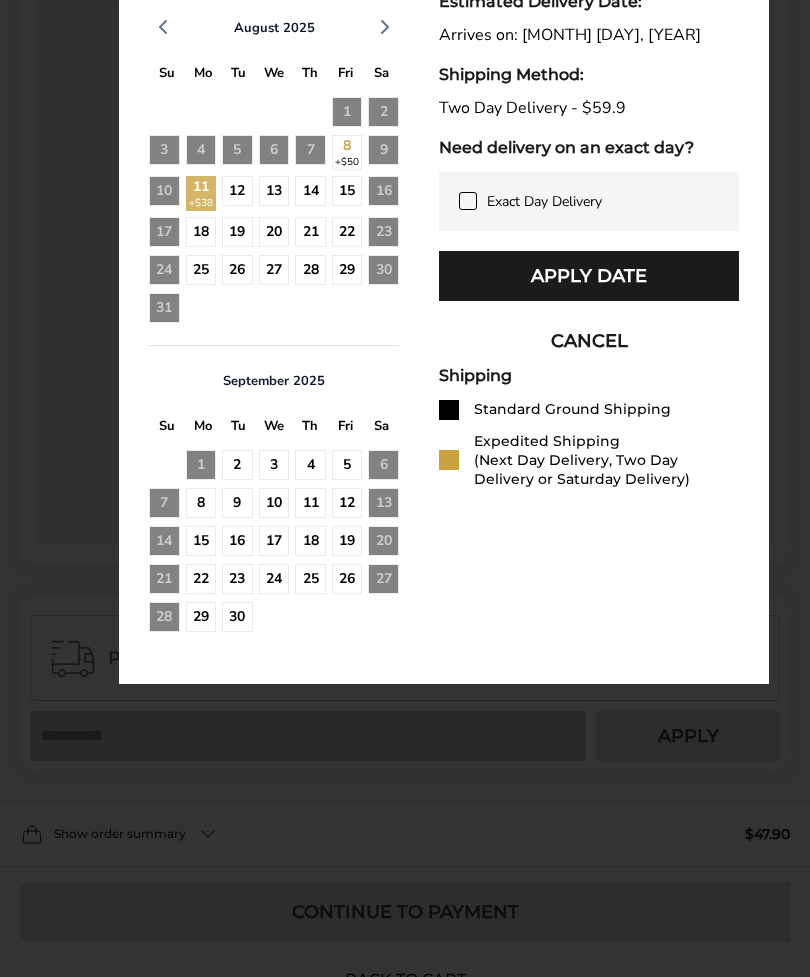scroll, scrollTop: 950, scrollLeft: 0, axis: vertical 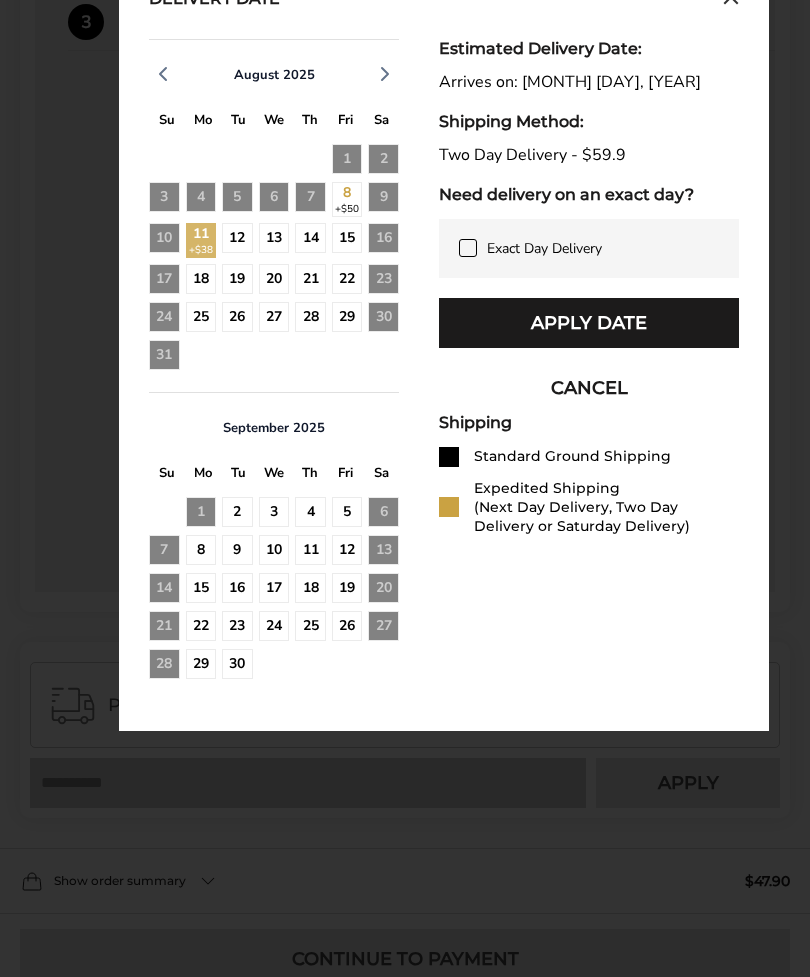 click on "Apply Date" at bounding box center [589, 323] 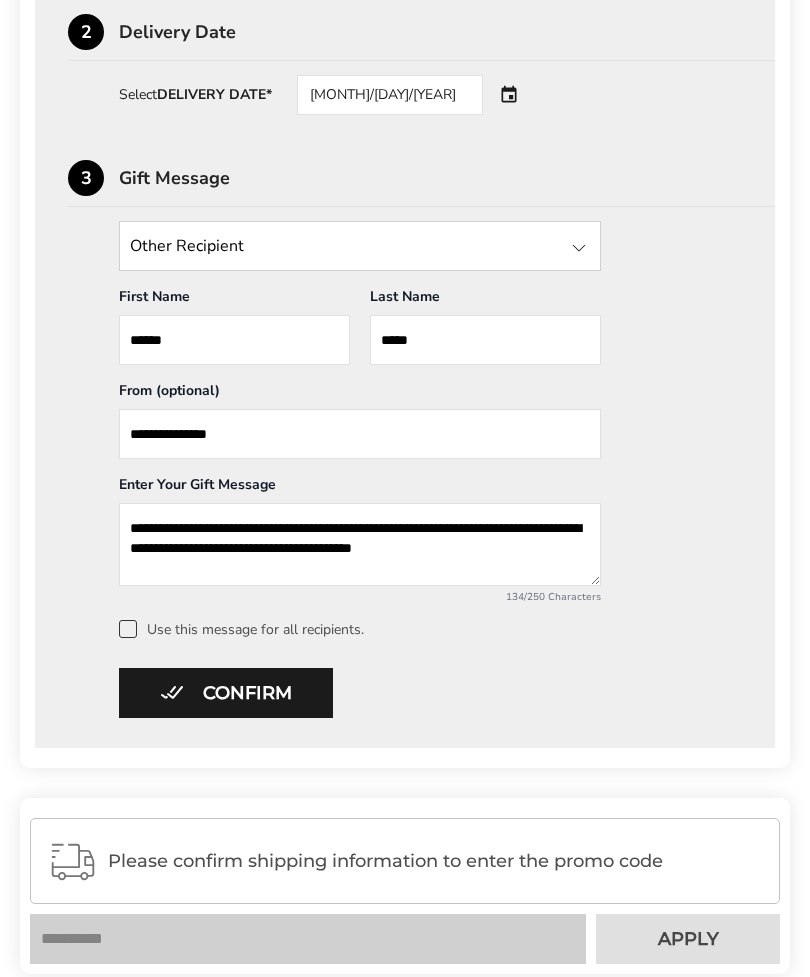 scroll, scrollTop: 787, scrollLeft: 0, axis: vertical 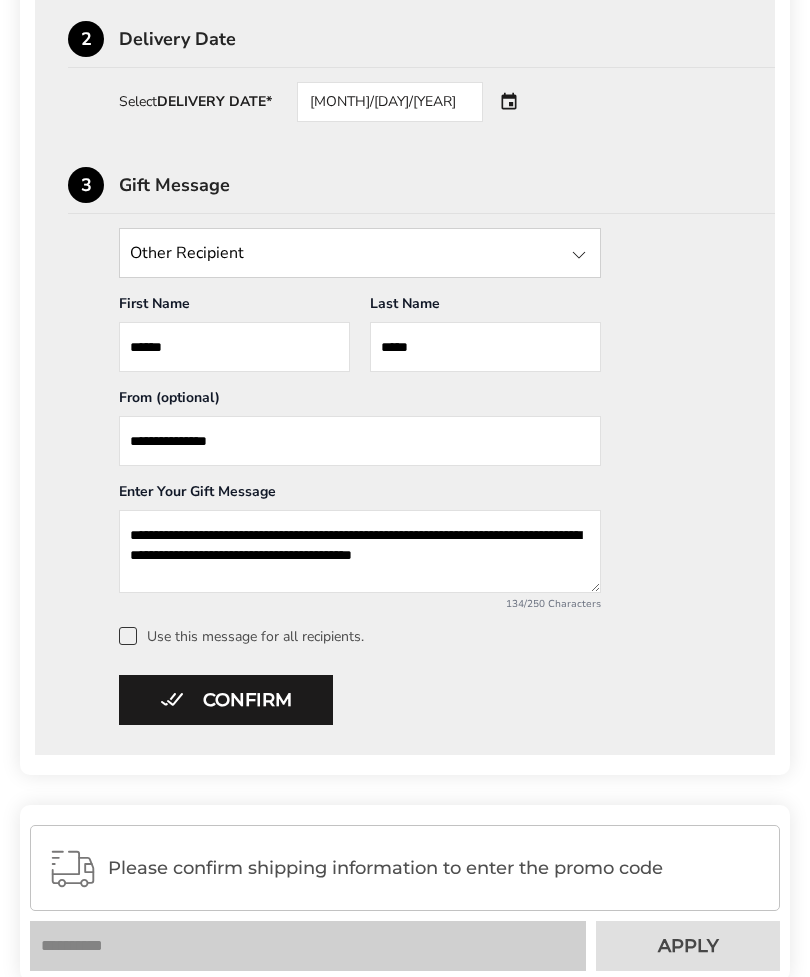 click on "**********" at bounding box center (405, 276) 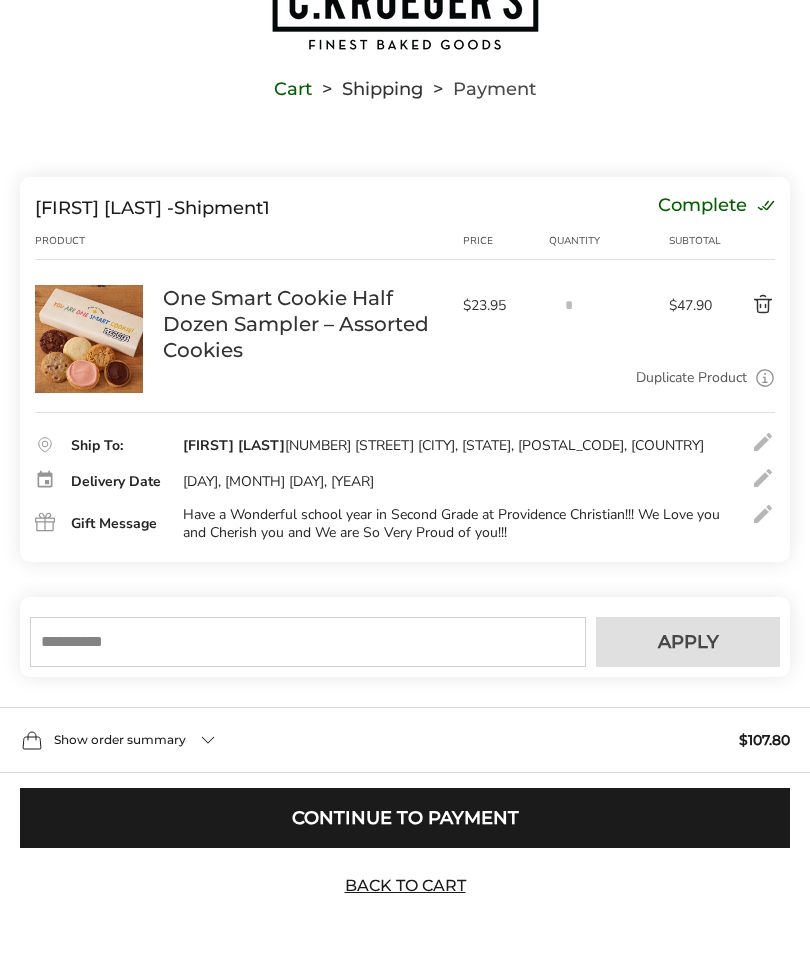 scroll, scrollTop: 68, scrollLeft: 0, axis: vertical 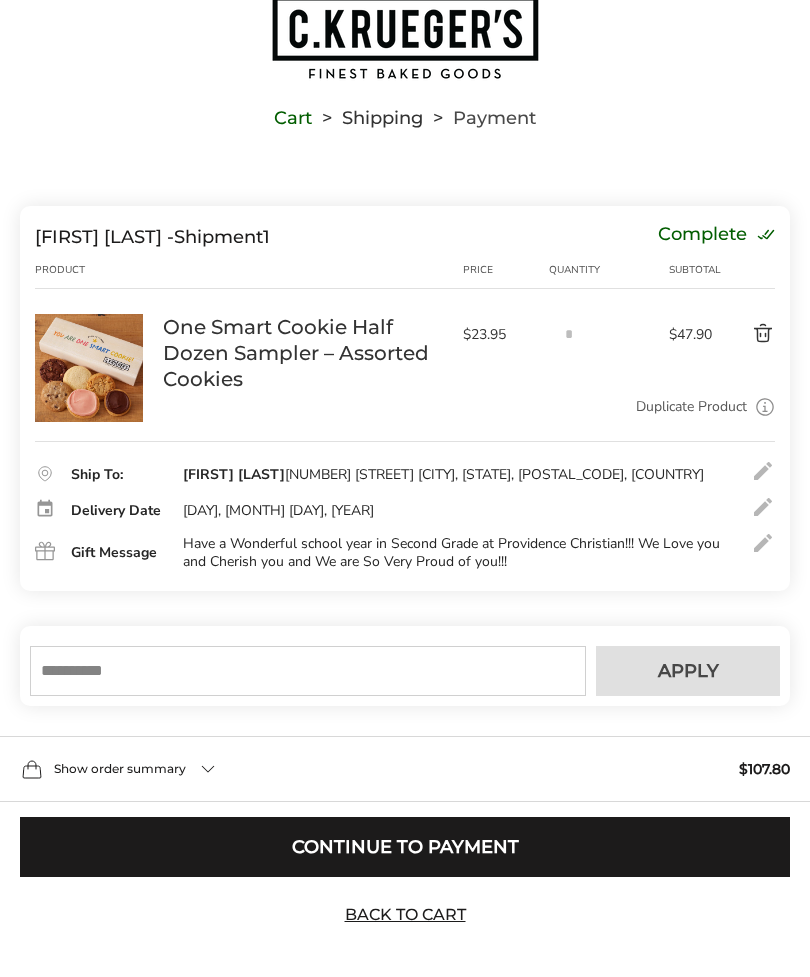 click on "Continue to Payment" at bounding box center (405, 847) 